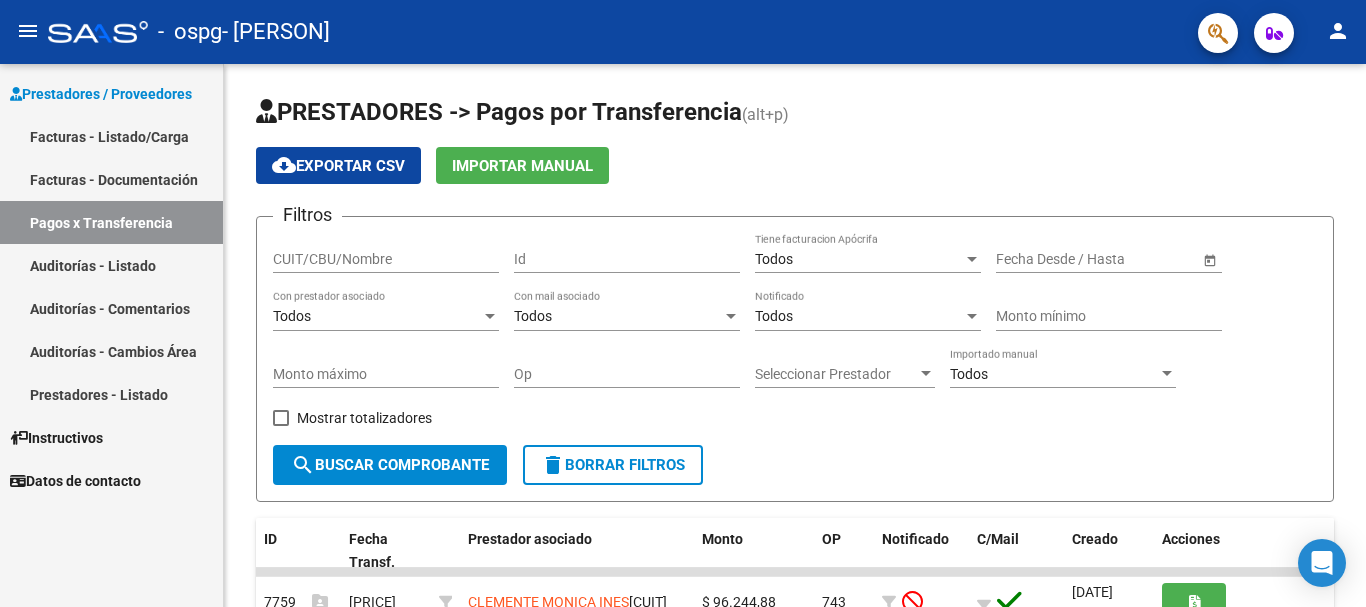 scroll, scrollTop: 0, scrollLeft: 0, axis: both 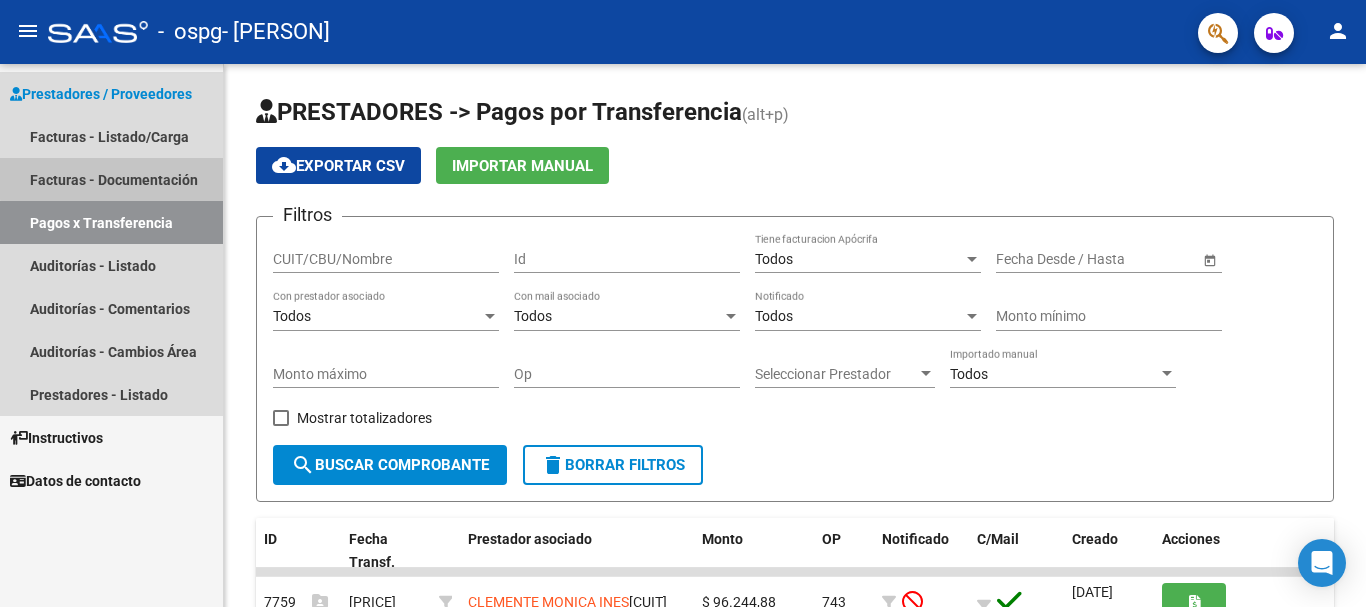 click on "Facturas - Documentación" at bounding box center (111, 179) 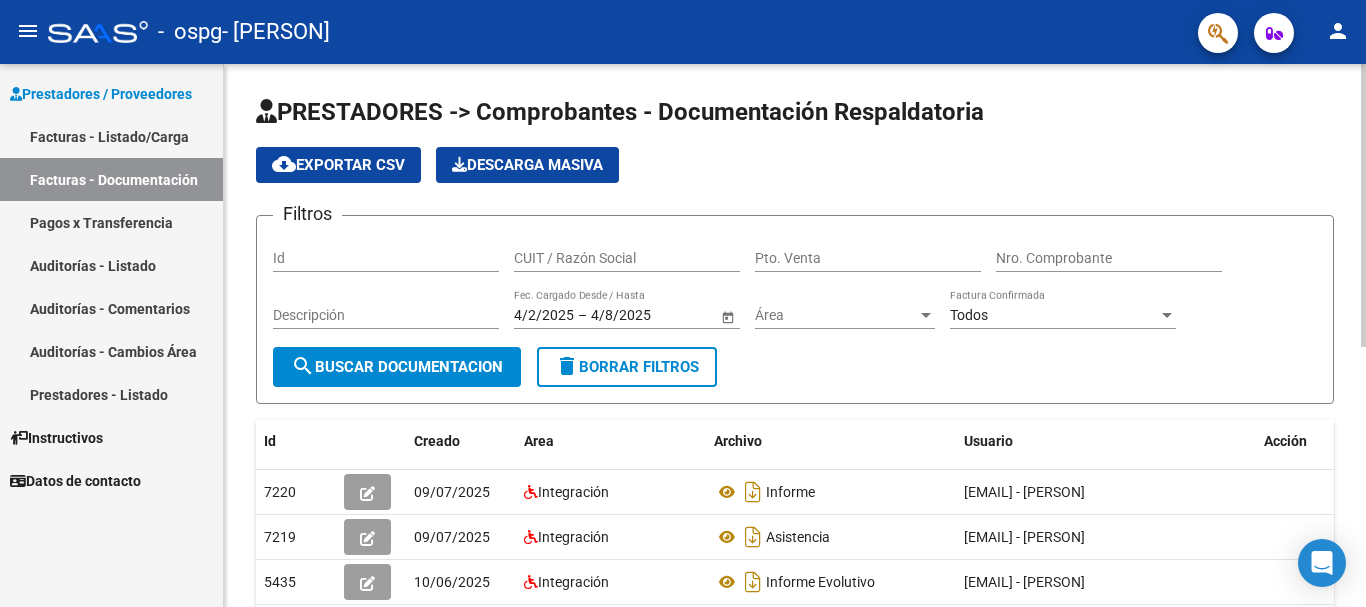 click on "CUIT / Razón Social" at bounding box center (627, 258) 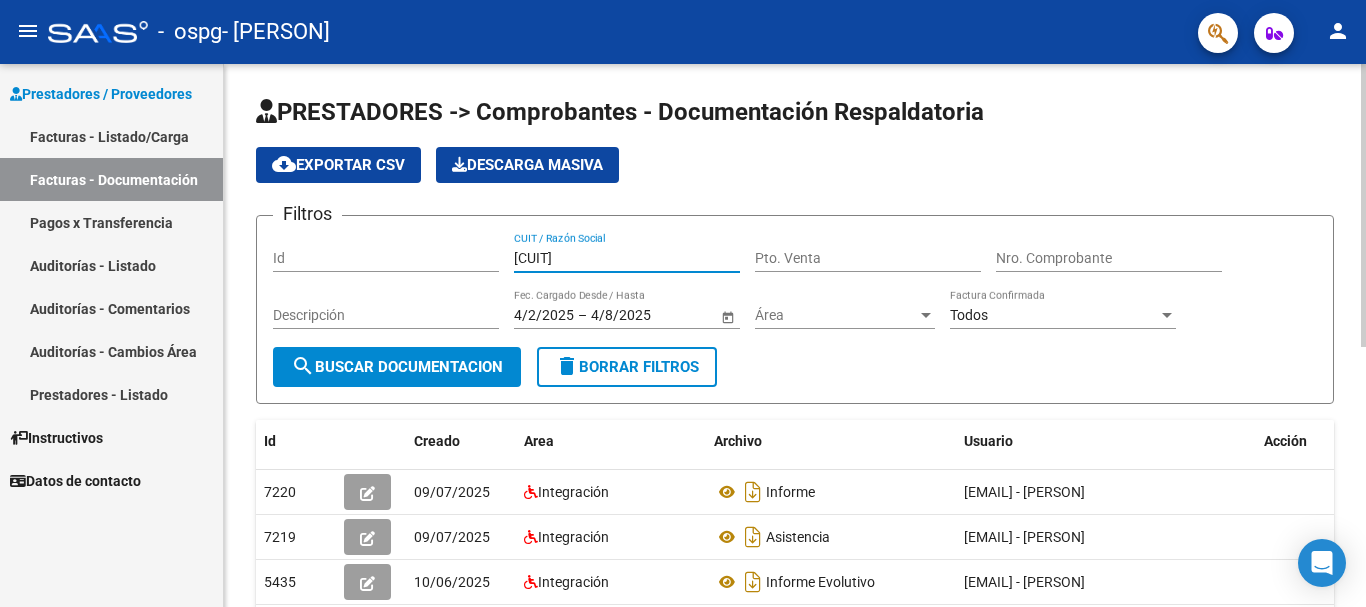 type on "[CUIT]" 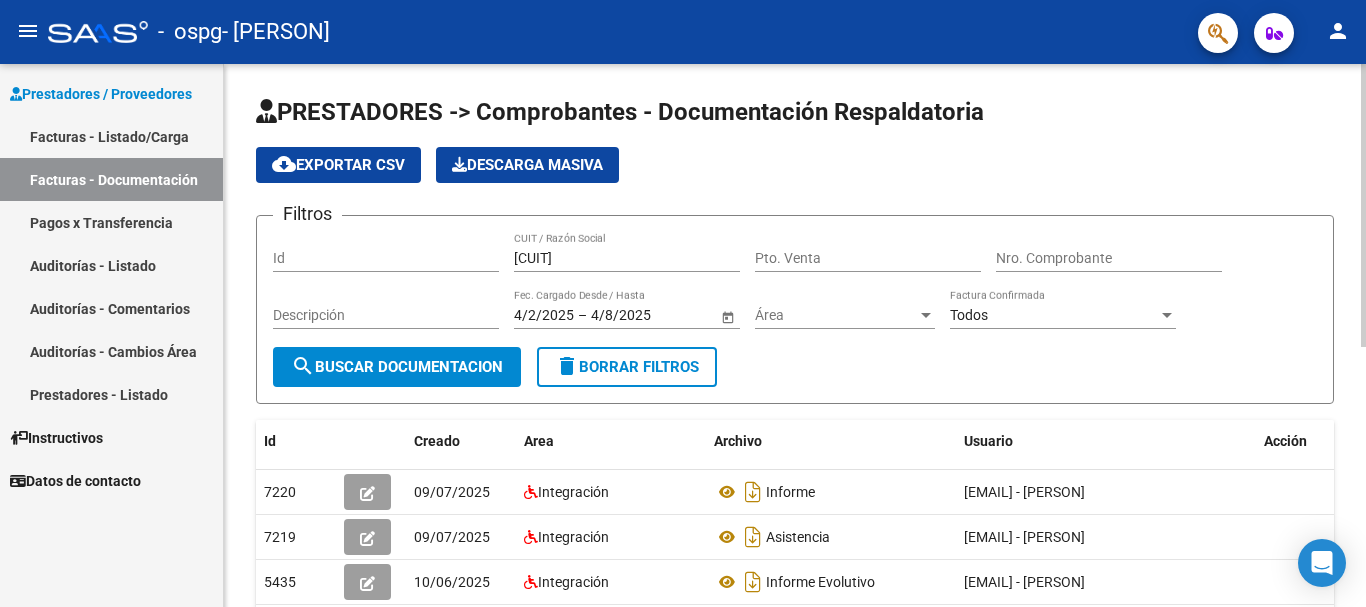 click 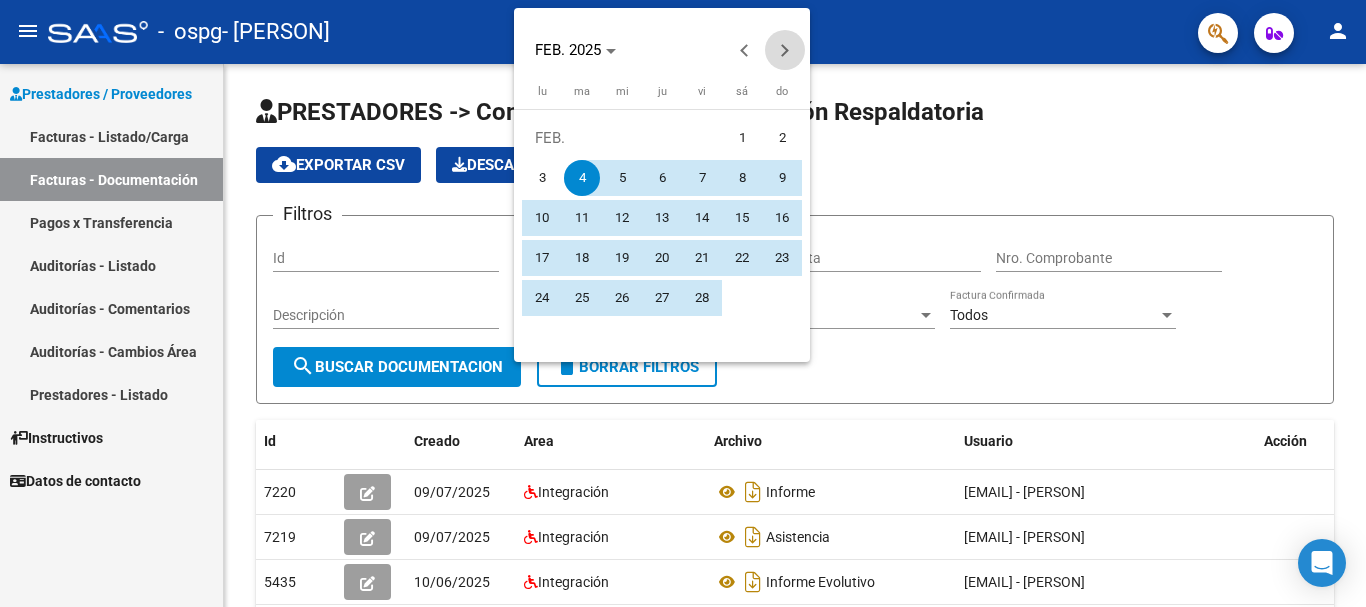 click at bounding box center [785, 50] 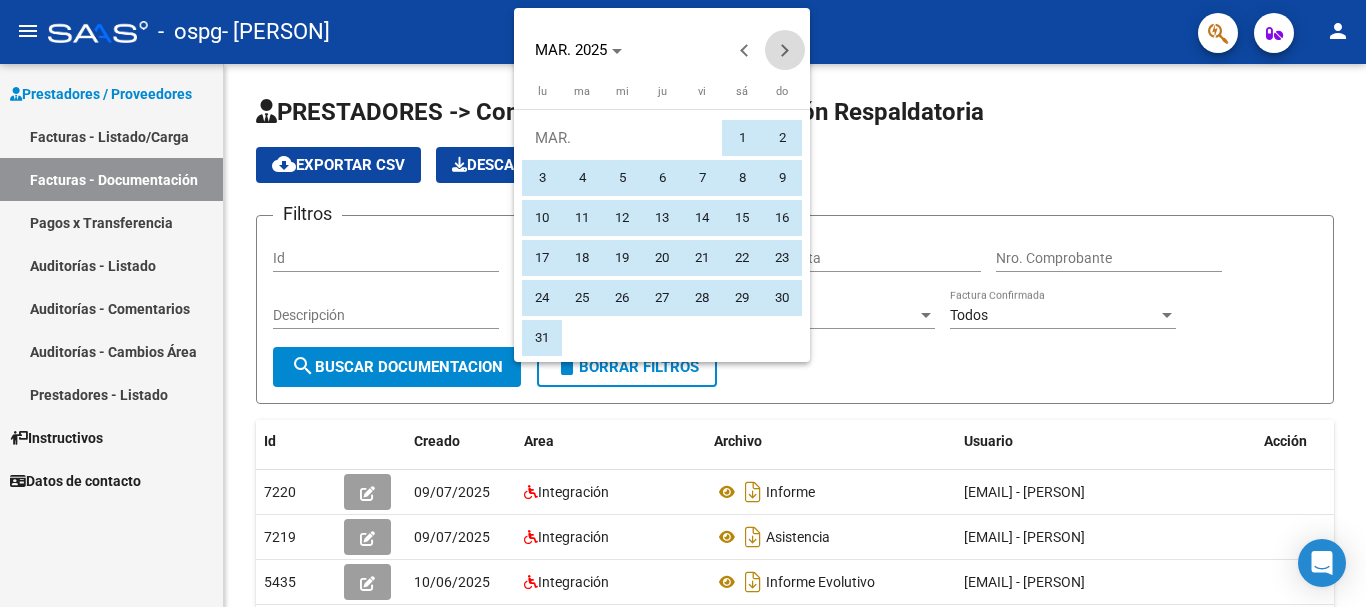click at bounding box center (785, 50) 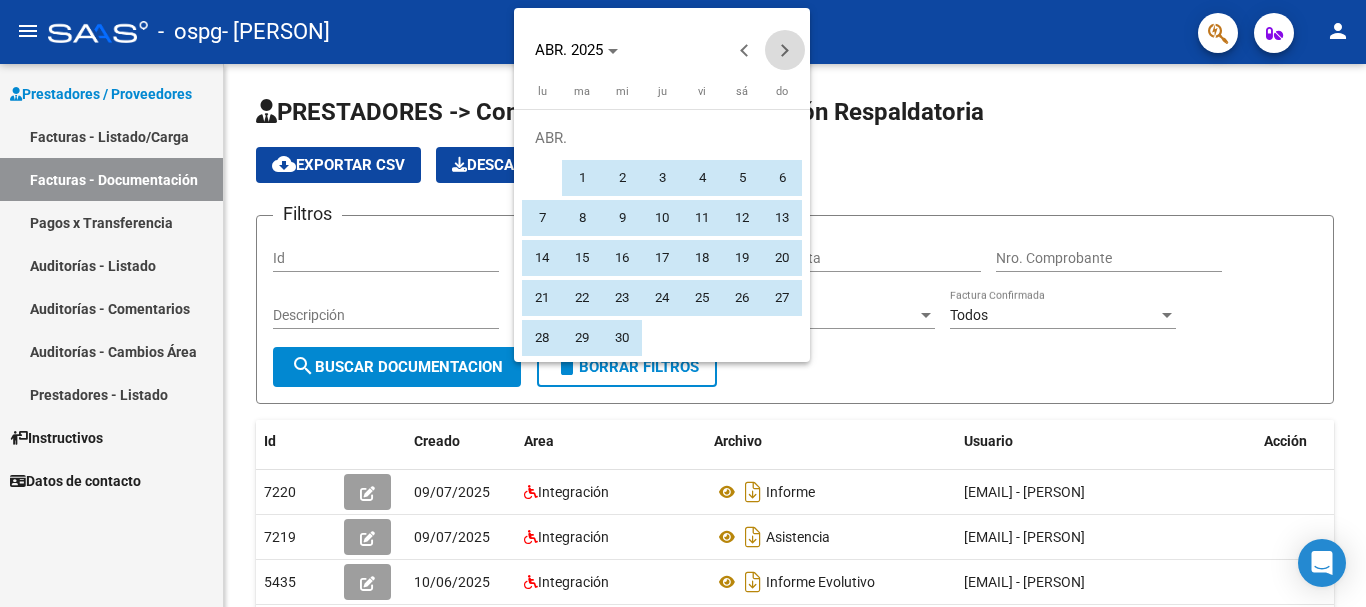 click at bounding box center (785, 50) 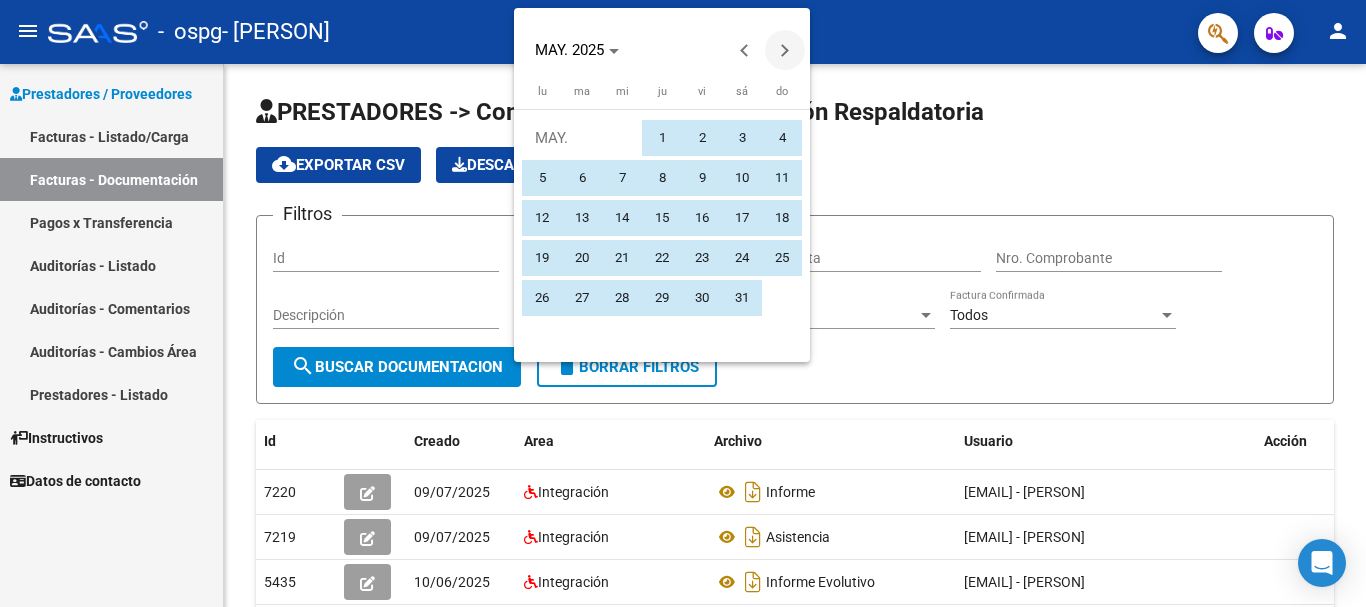 click at bounding box center (785, 50) 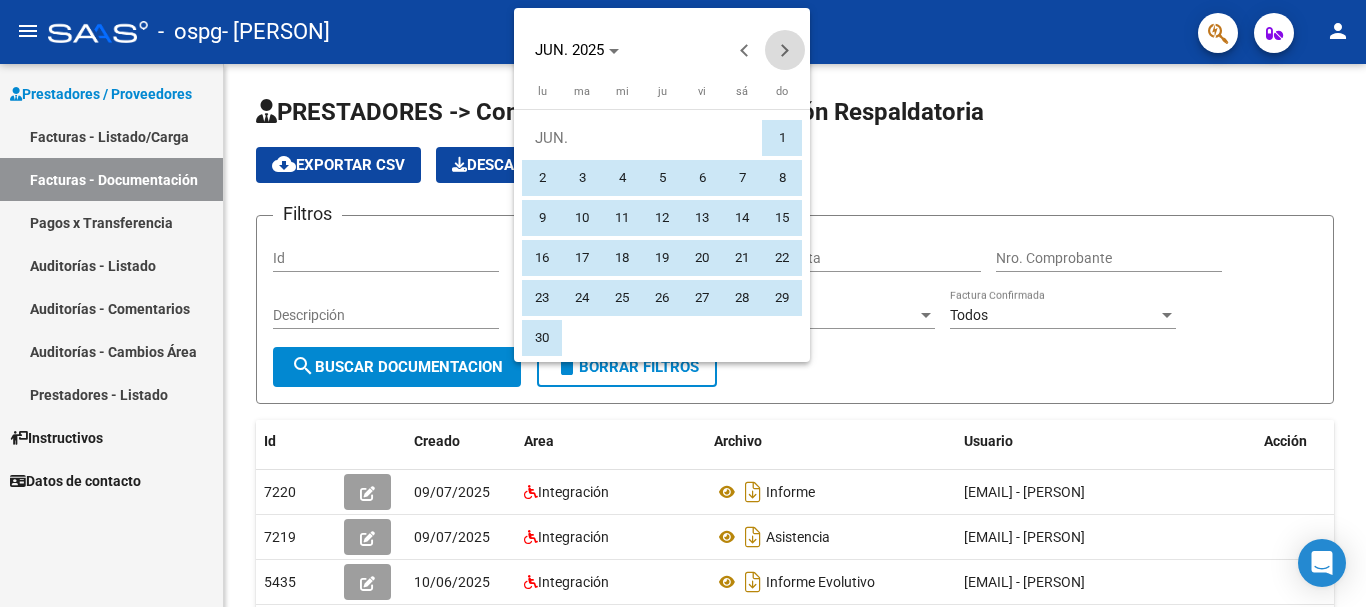 click at bounding box center (785, 50) 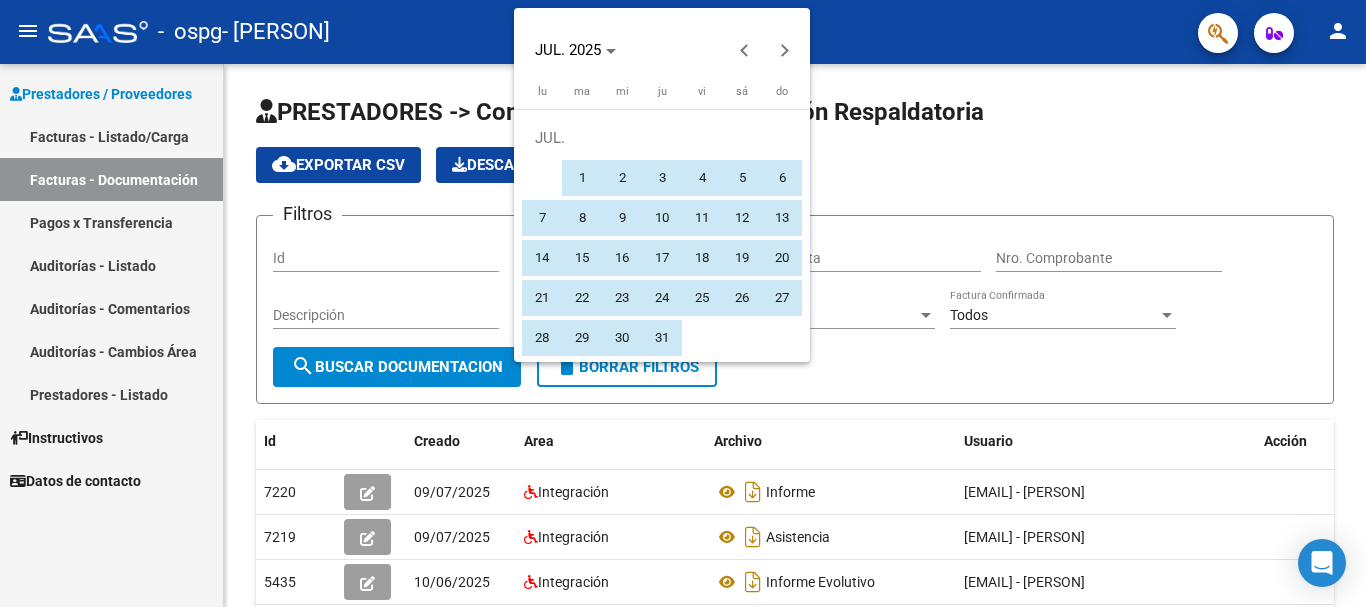 click on "1" at bounding box center (582, 178) 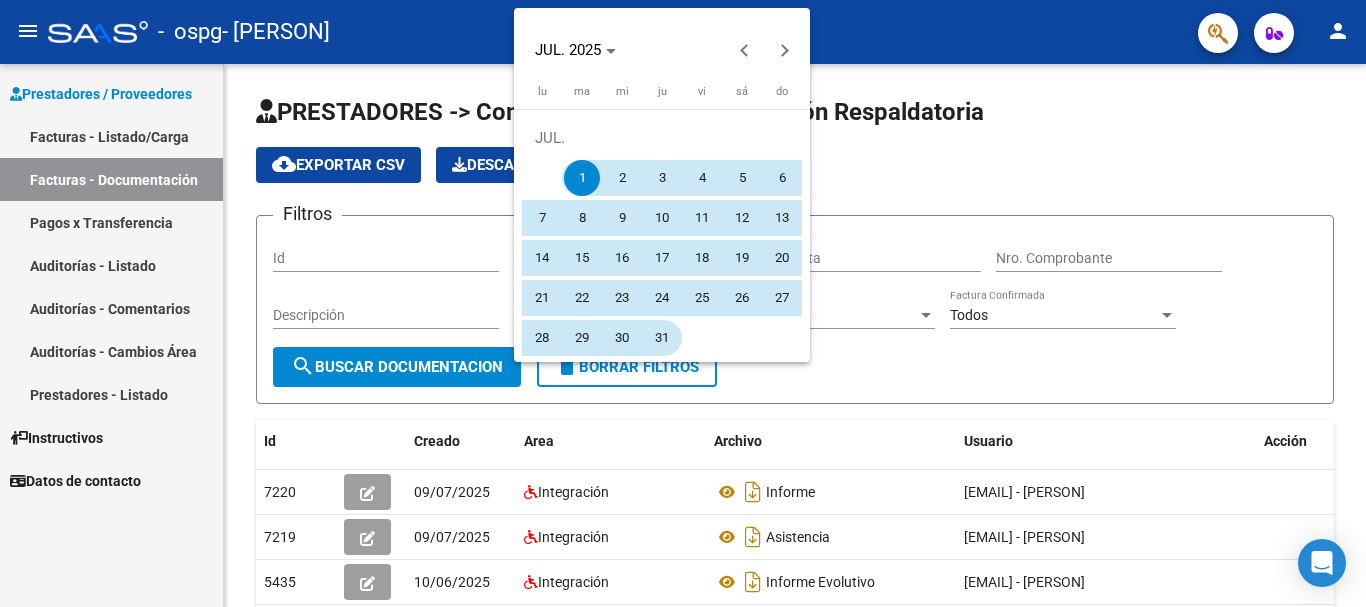 click on "31" at bounding box center (662, 338) 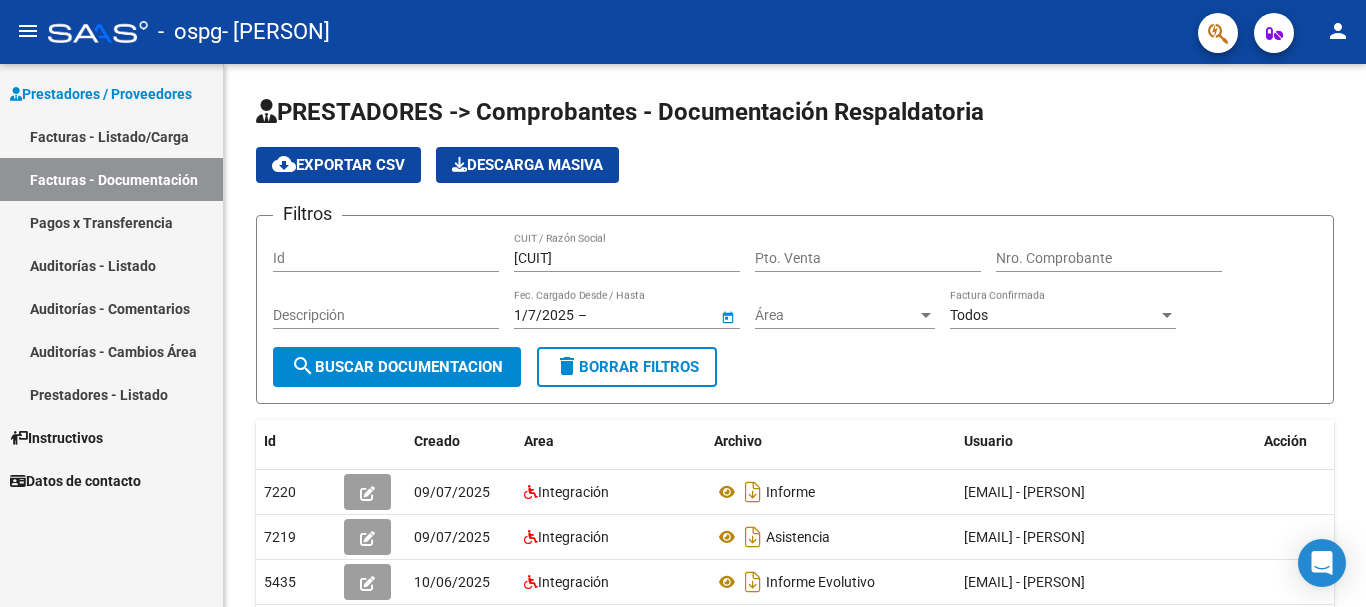 type on "31/7/2025" 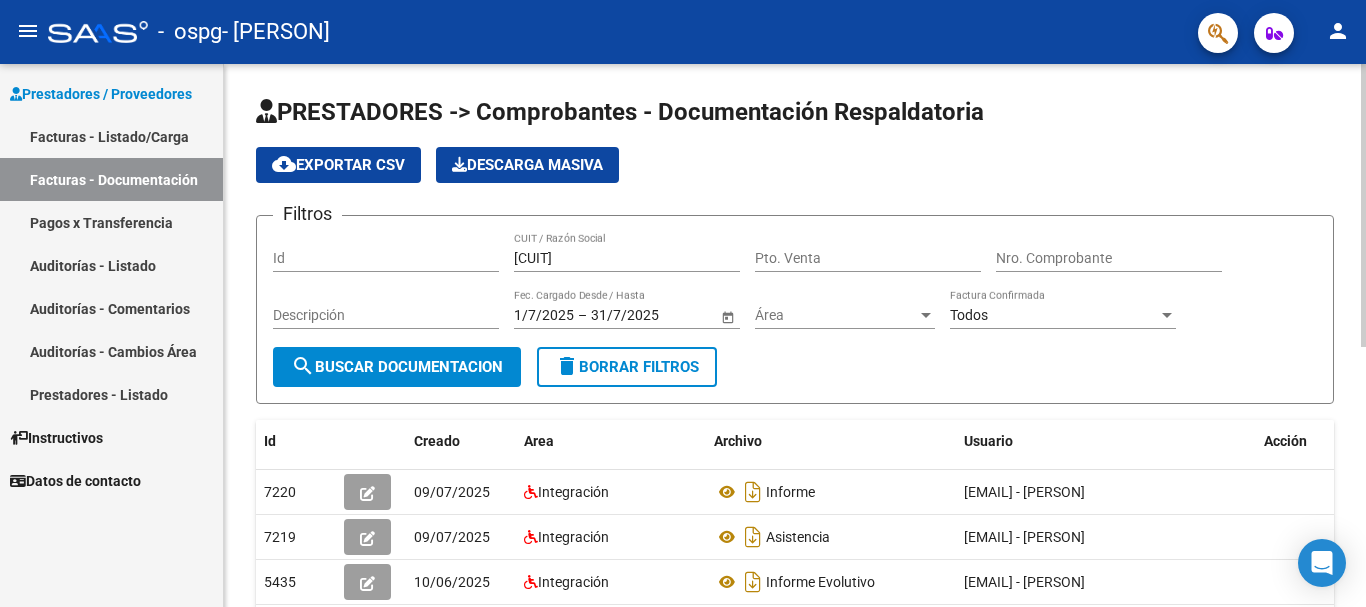 click at bounding box center [926, 315] 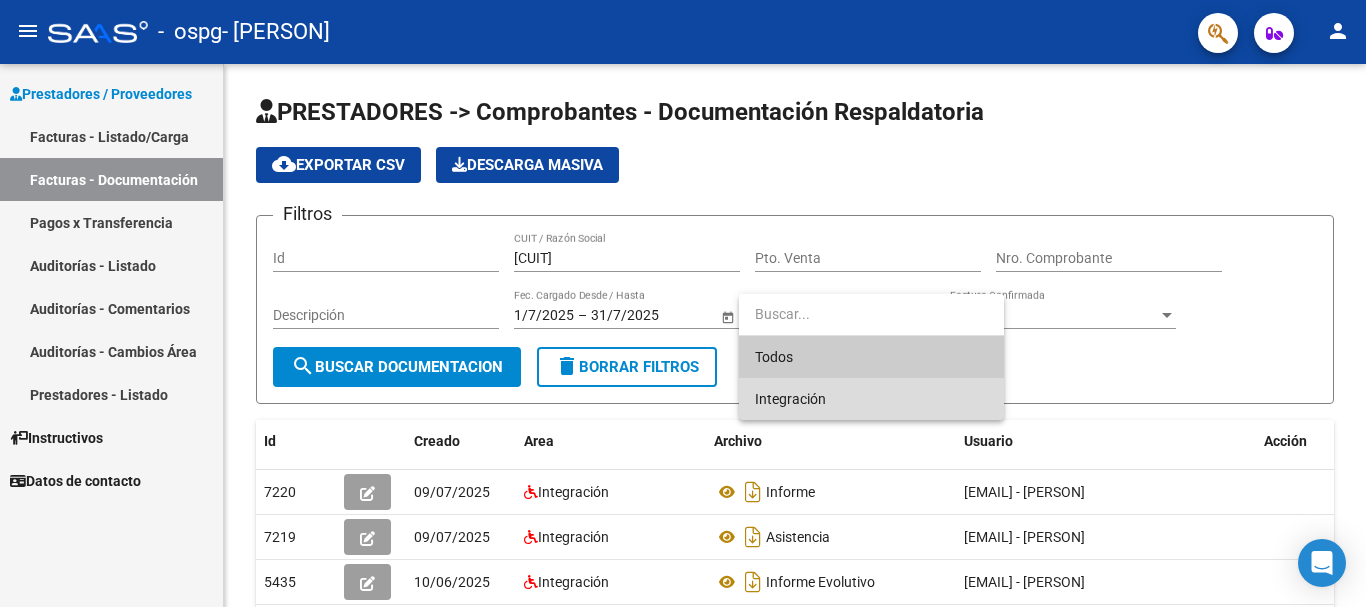 click on "Integración" at bounding box center (871, 399) 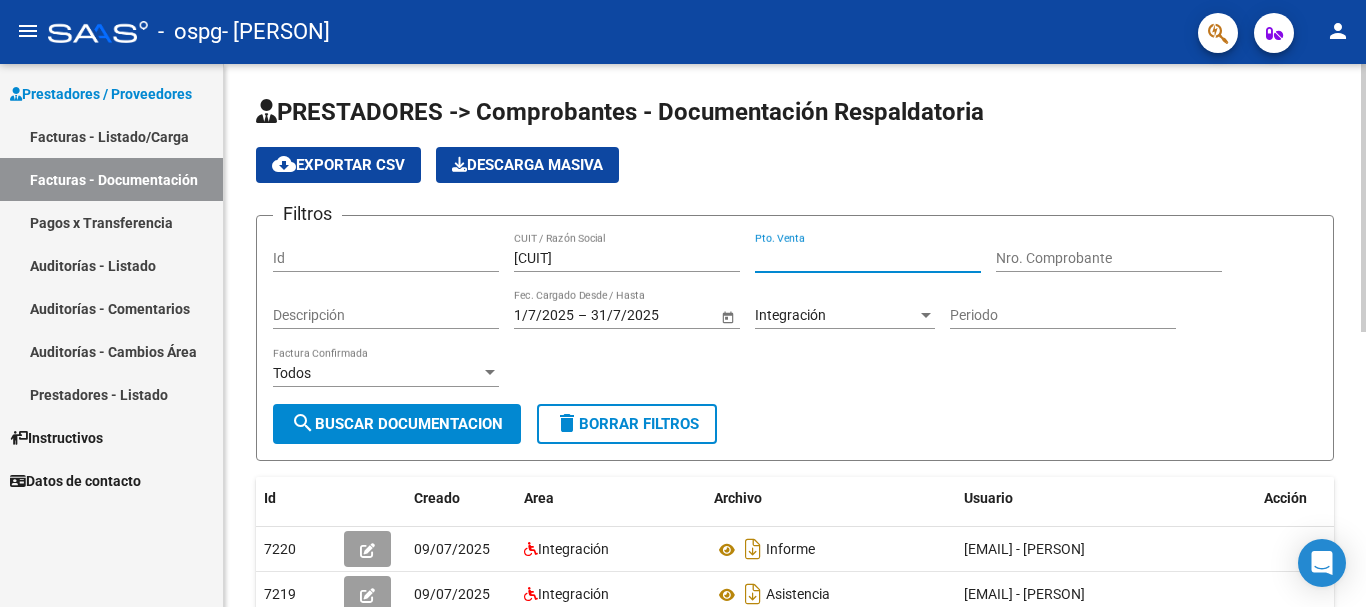 click on "Pto. Venta" at bounding box center [868, 258] 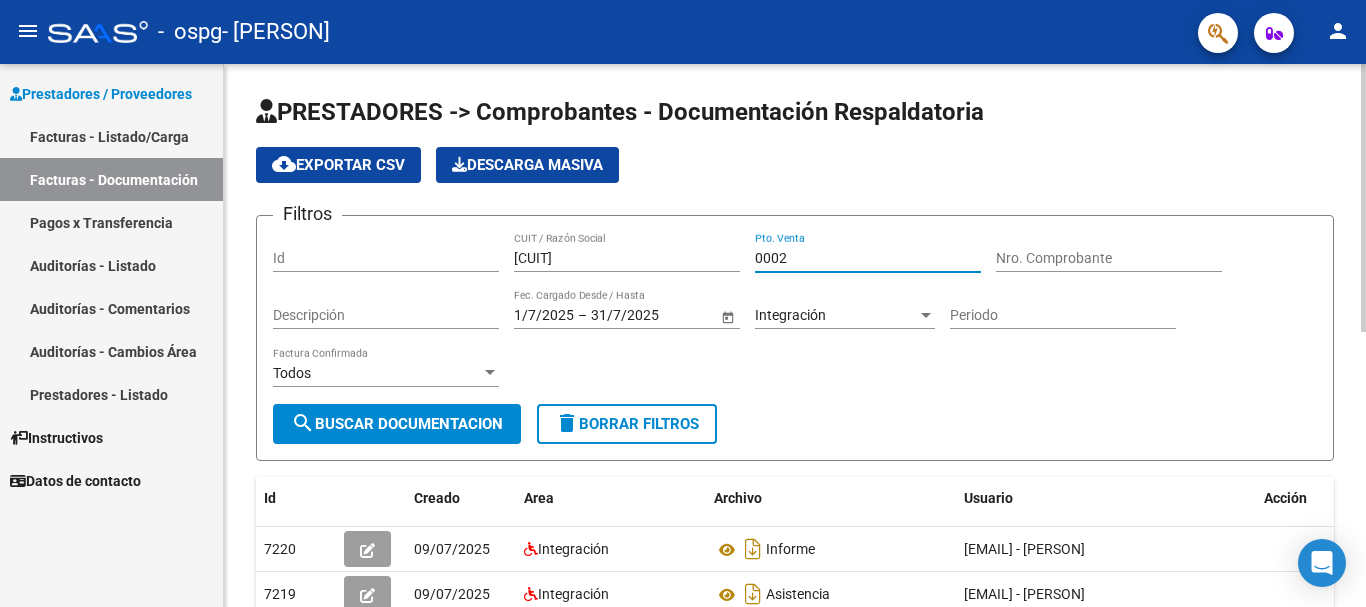 type on "0002" 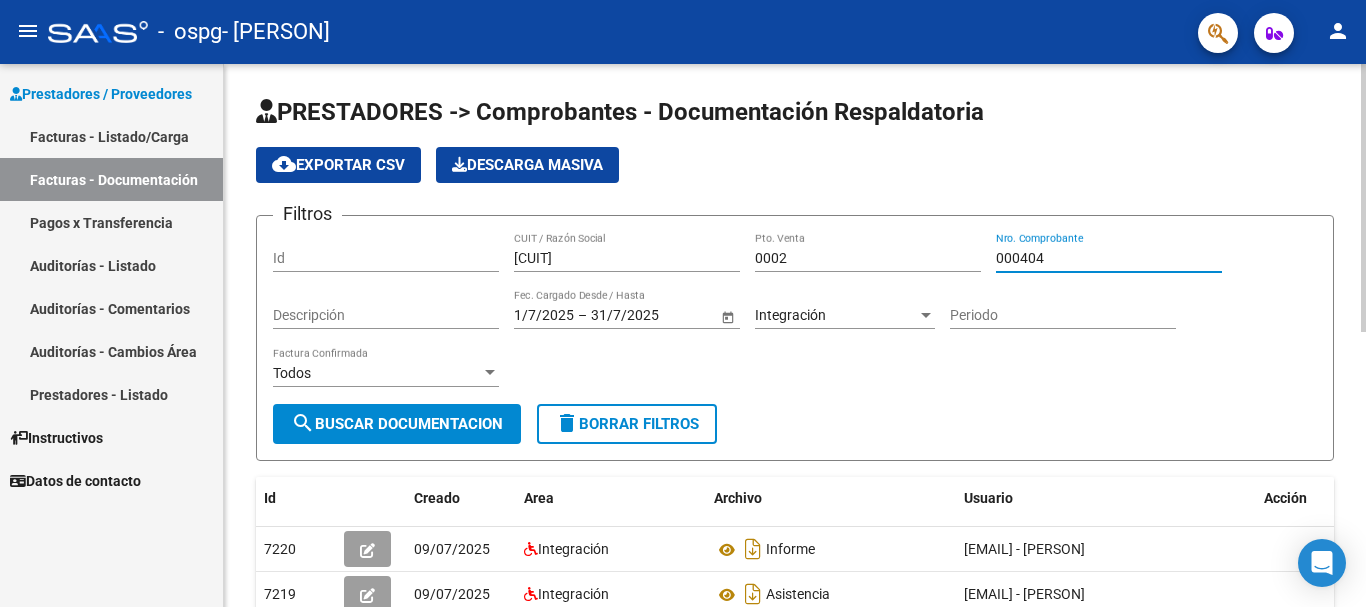 type on "000404" 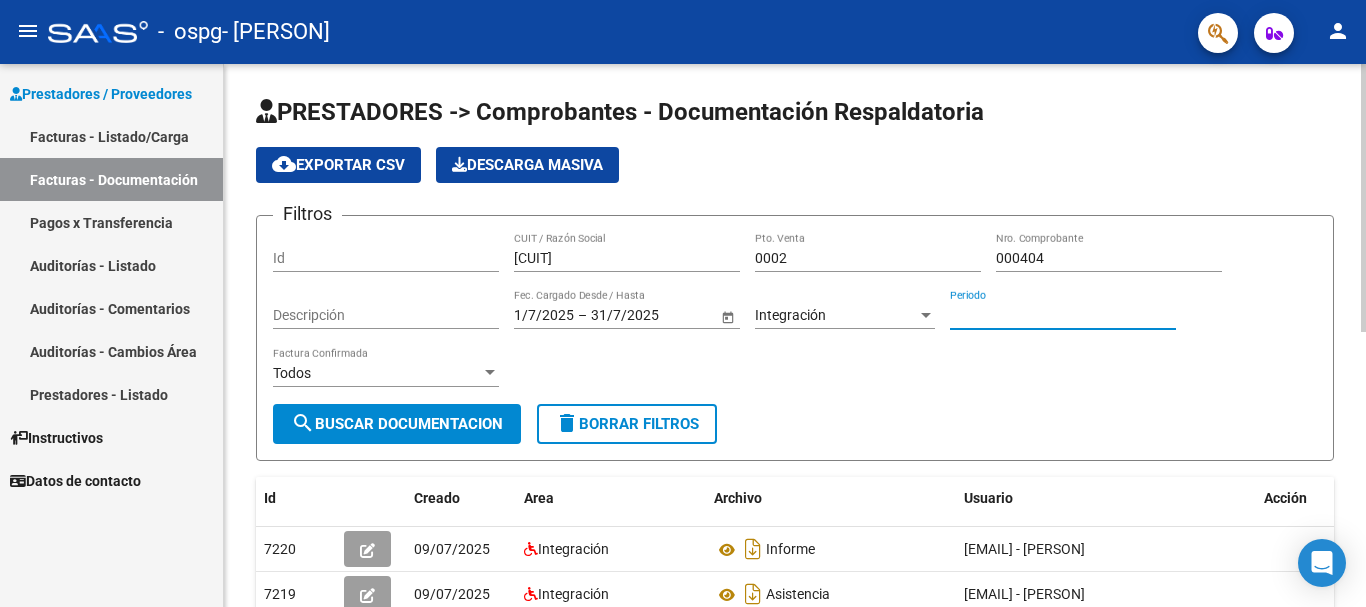 click on "search  Buscar Documentacion" 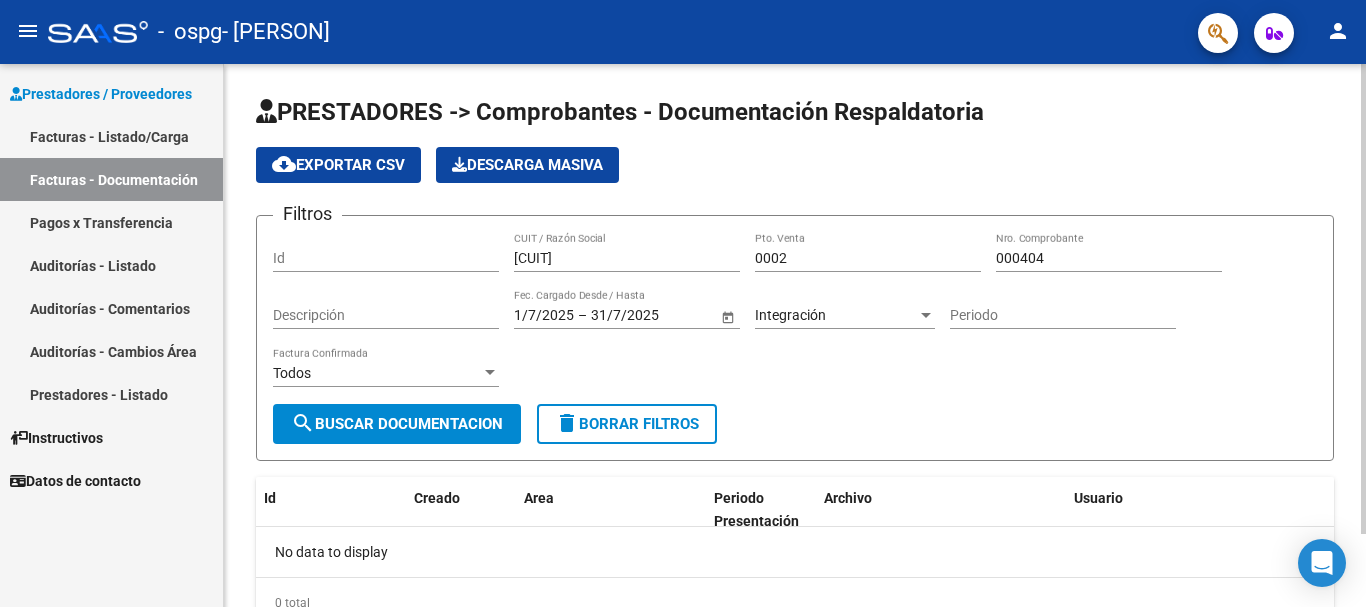 click at bounding box center (490, 373) 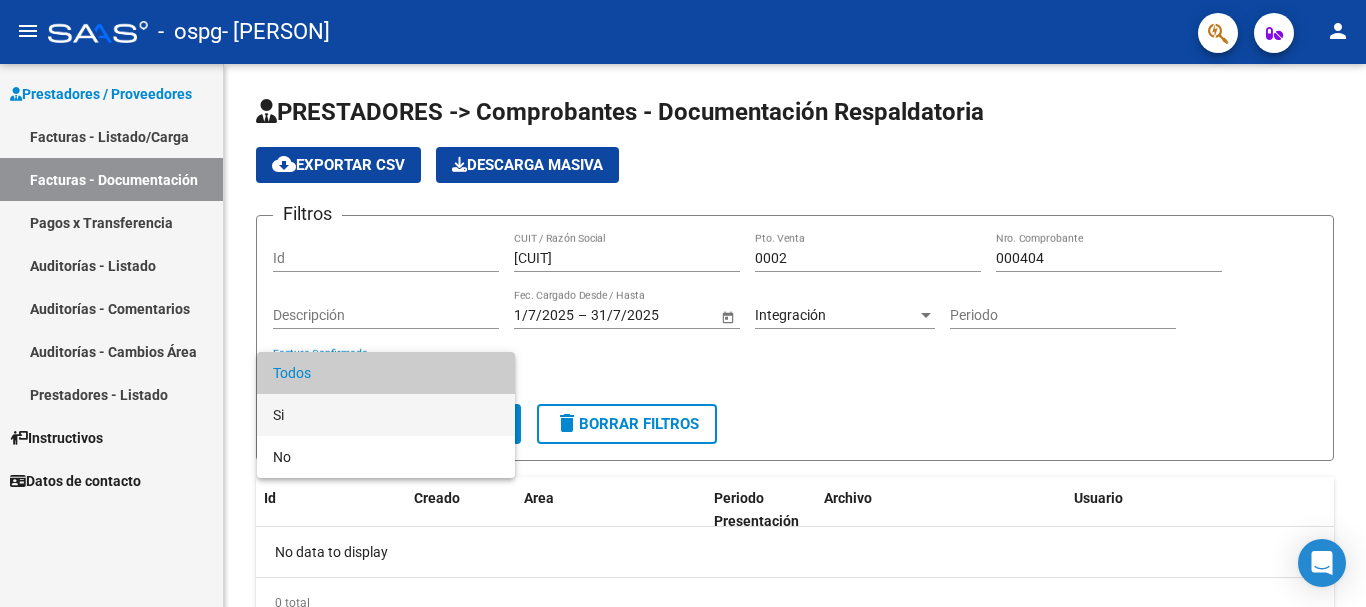 click on "Si" at bounding box center [386, 415] 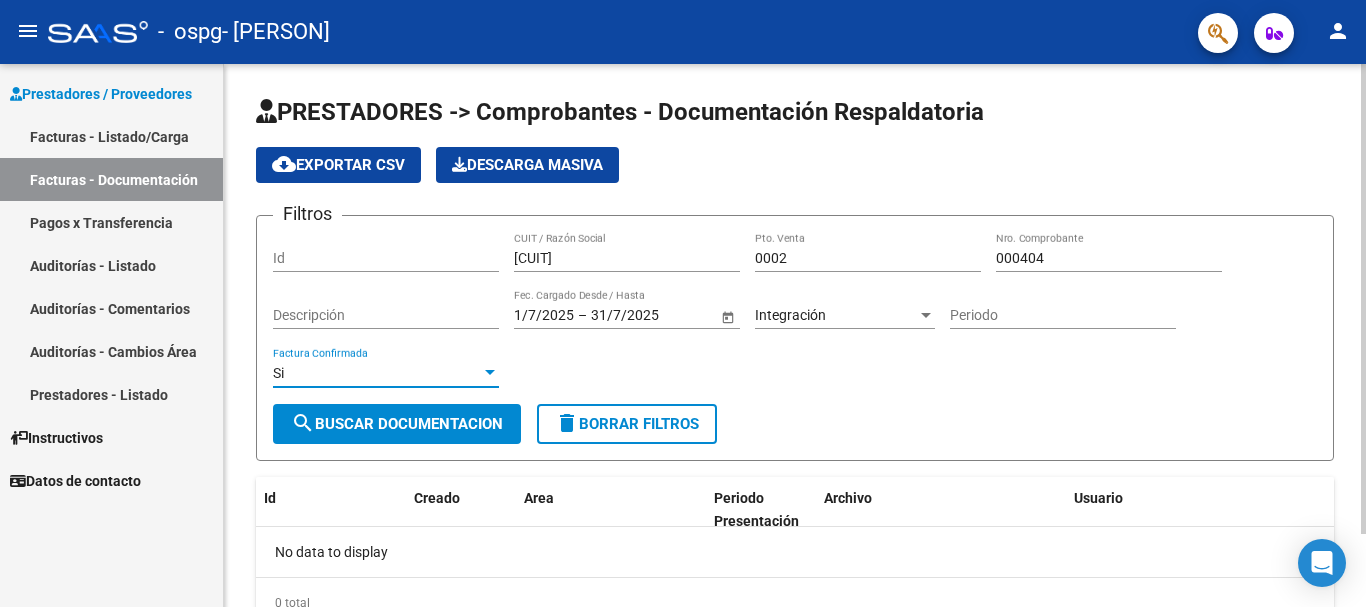 click on "[CUIT]" at bounding box center [627, 258] 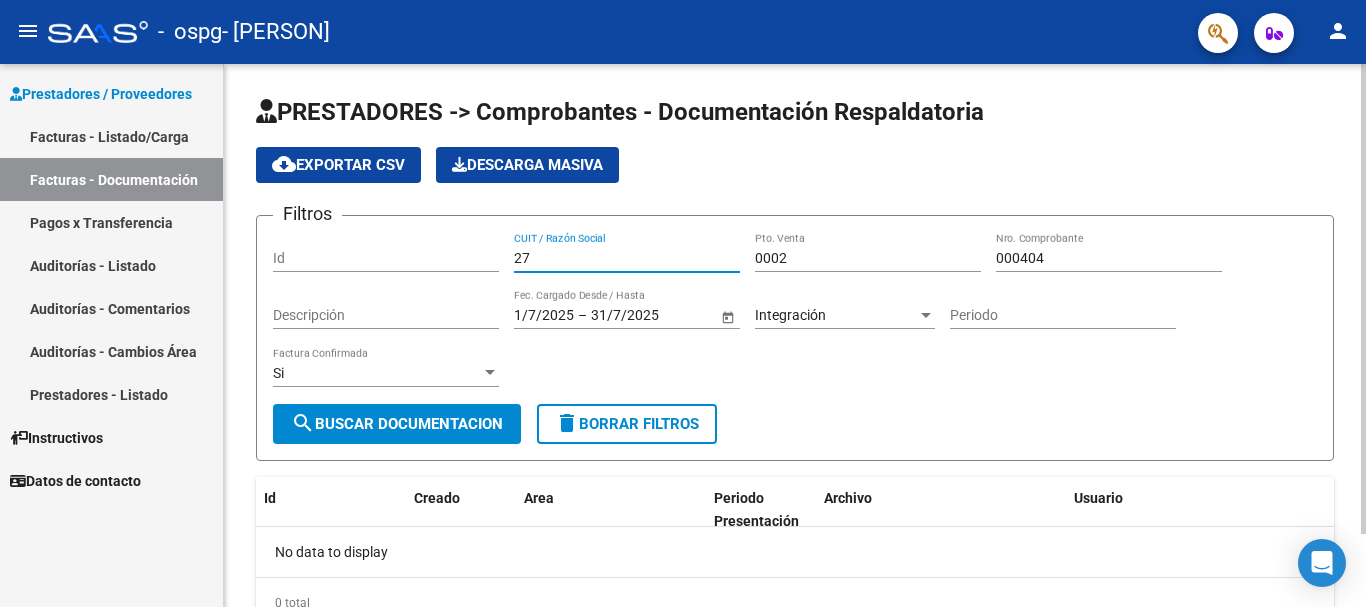 type on "2" 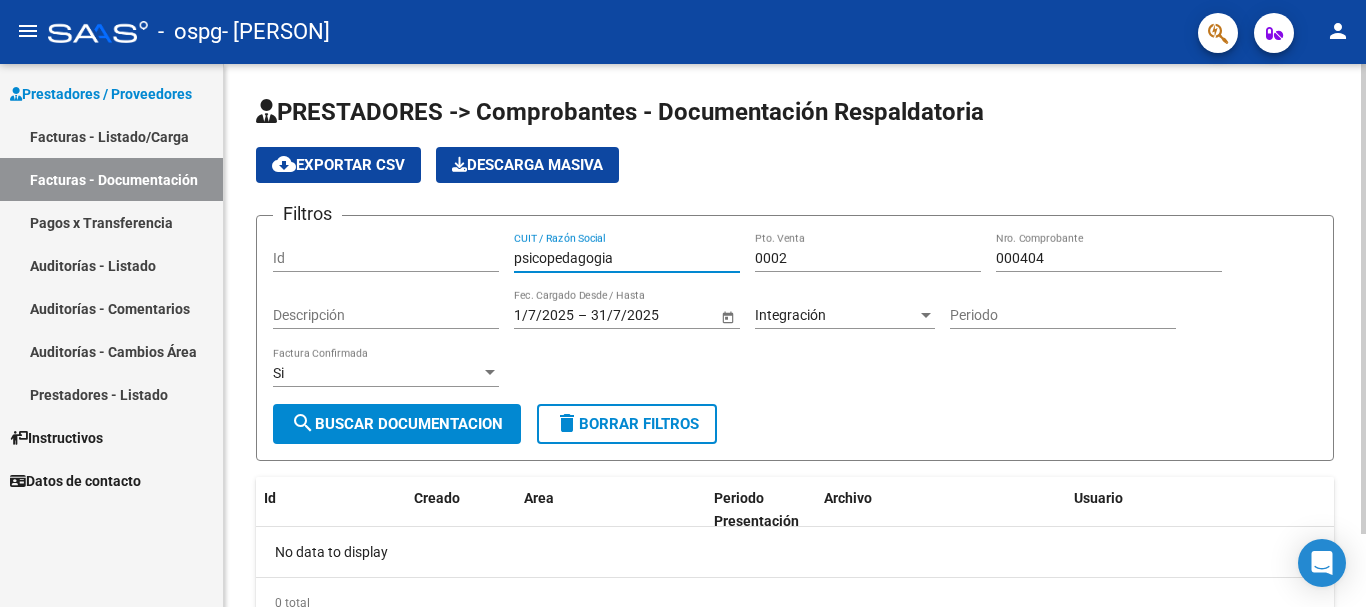 type on "psicopedagogia" 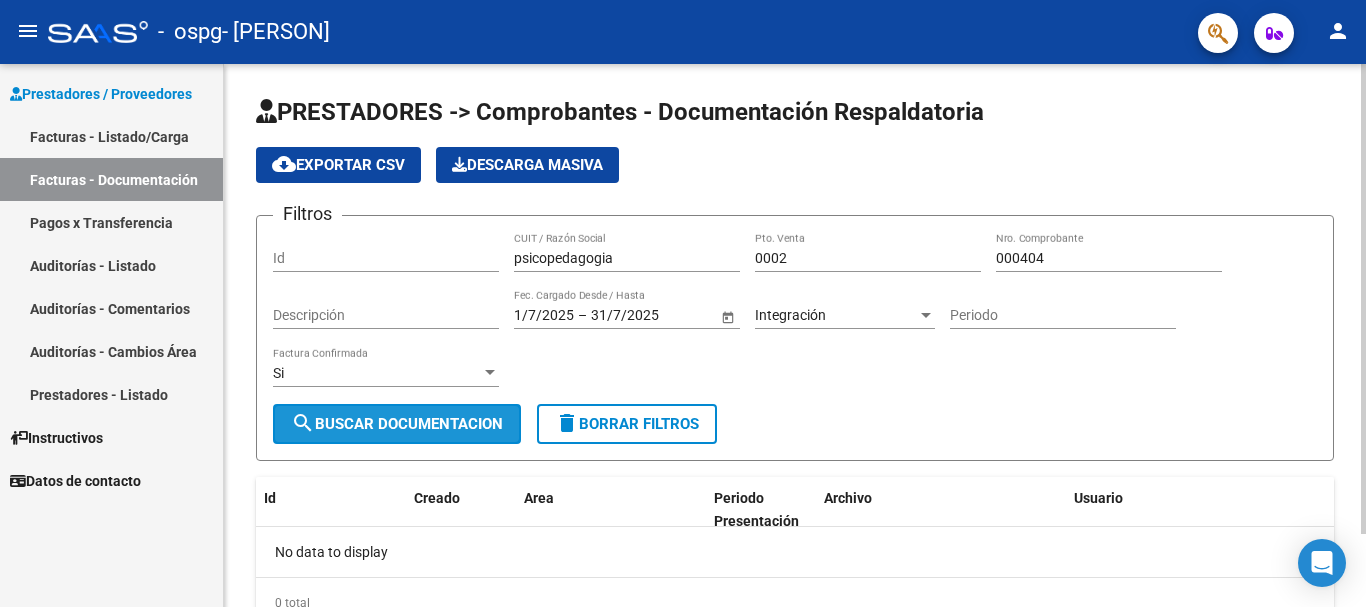 click on "search  Buscar Documentacion" 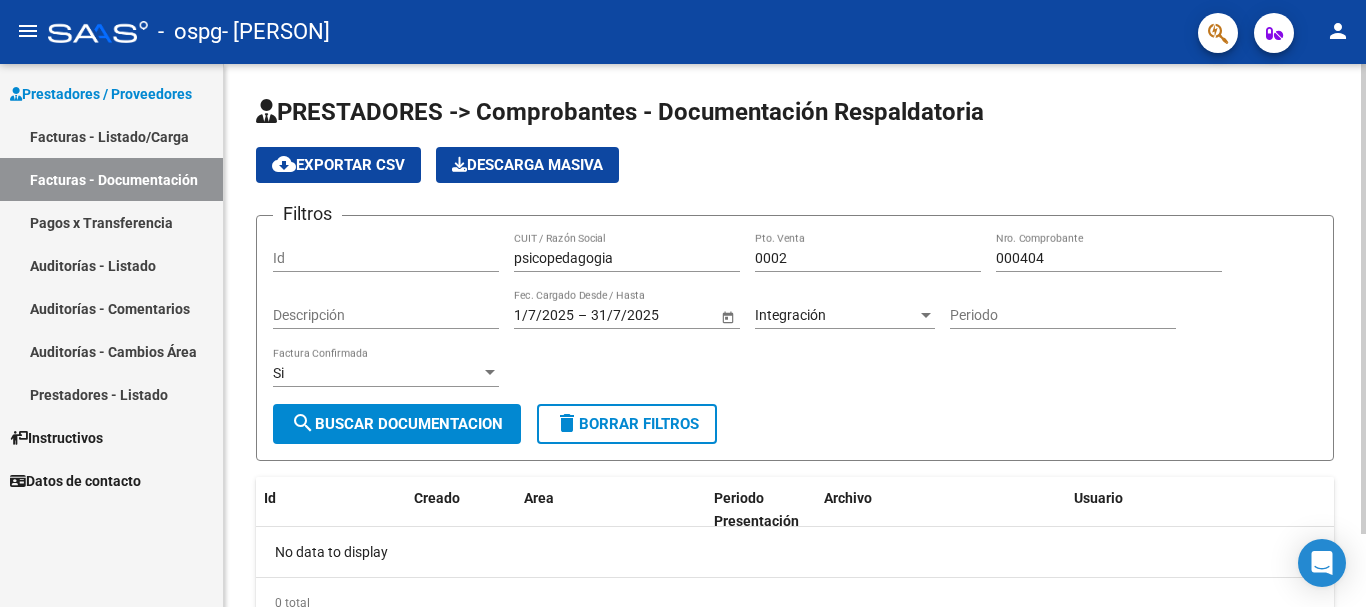 click on "cloud_download  Exportar CSV" 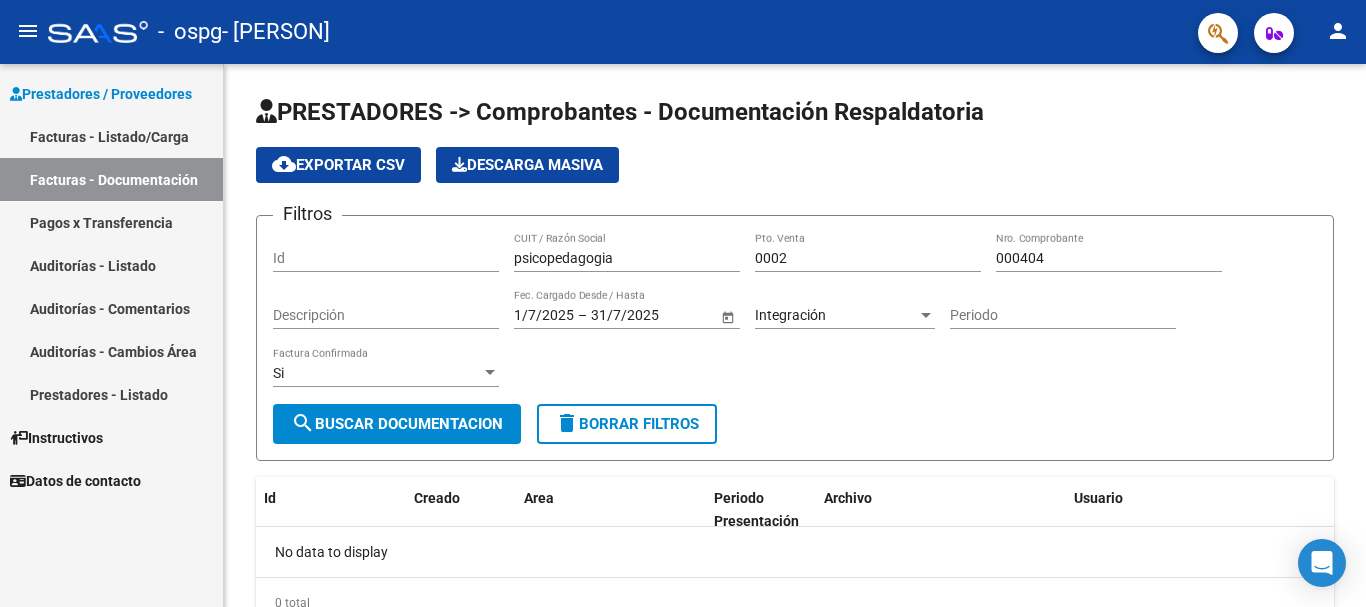 click on "Facturas - Listado/Carga" at bounding box center (111, 136) 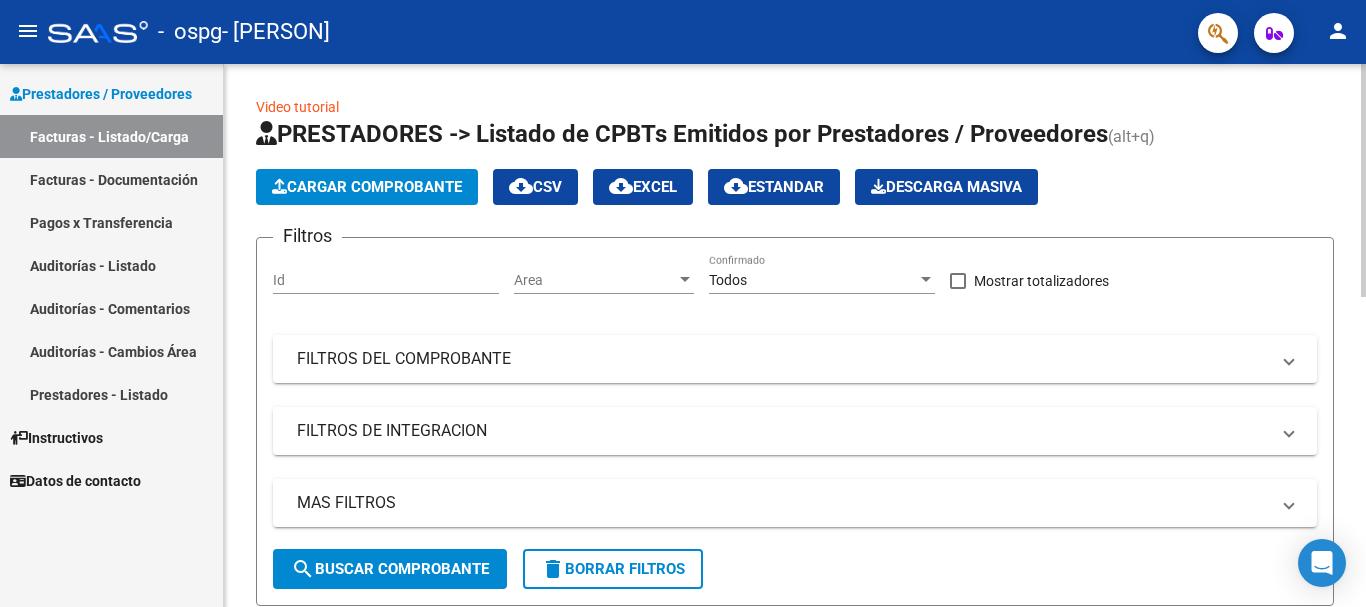 click at bounding box center (685, 279) 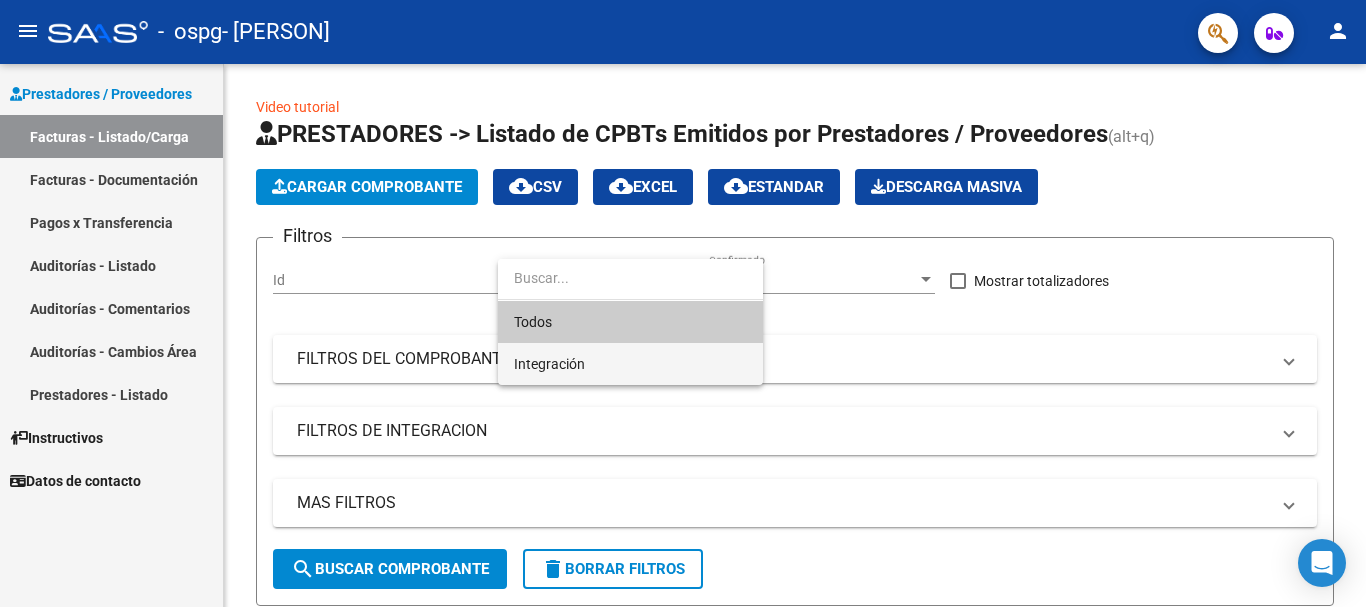 click on "Integración" at bounding box center [630, 364] 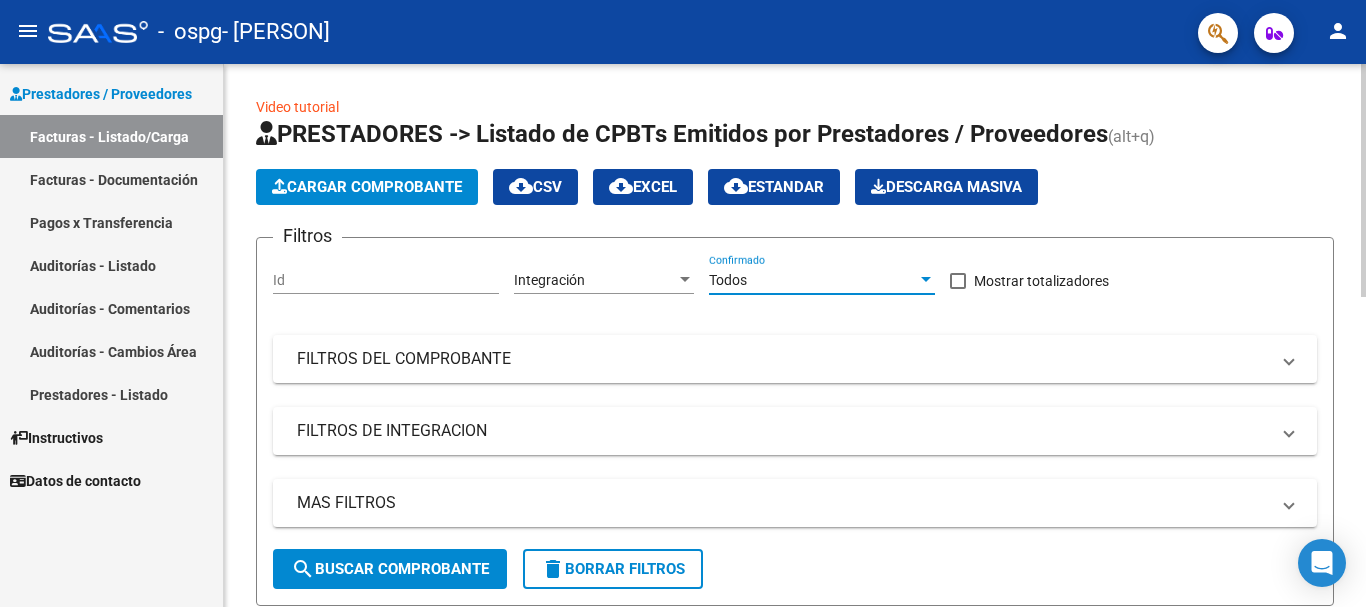 click at bounding box center (926, 280) 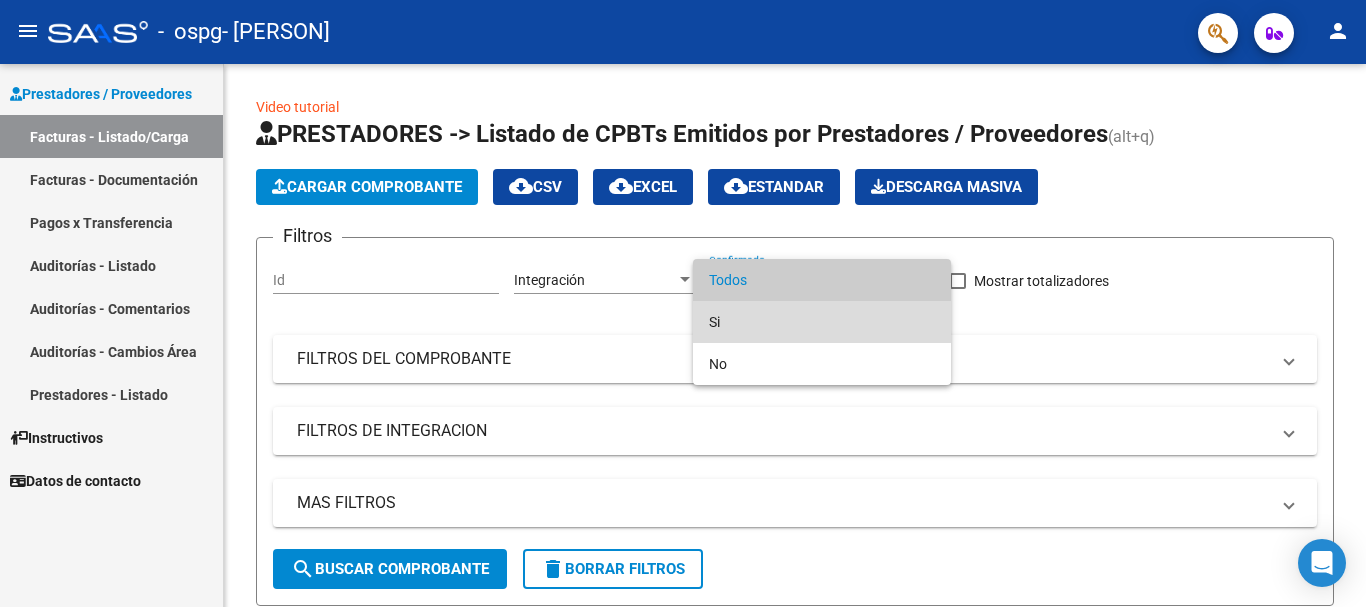 click on "Si" at bounding box center [822, 322] 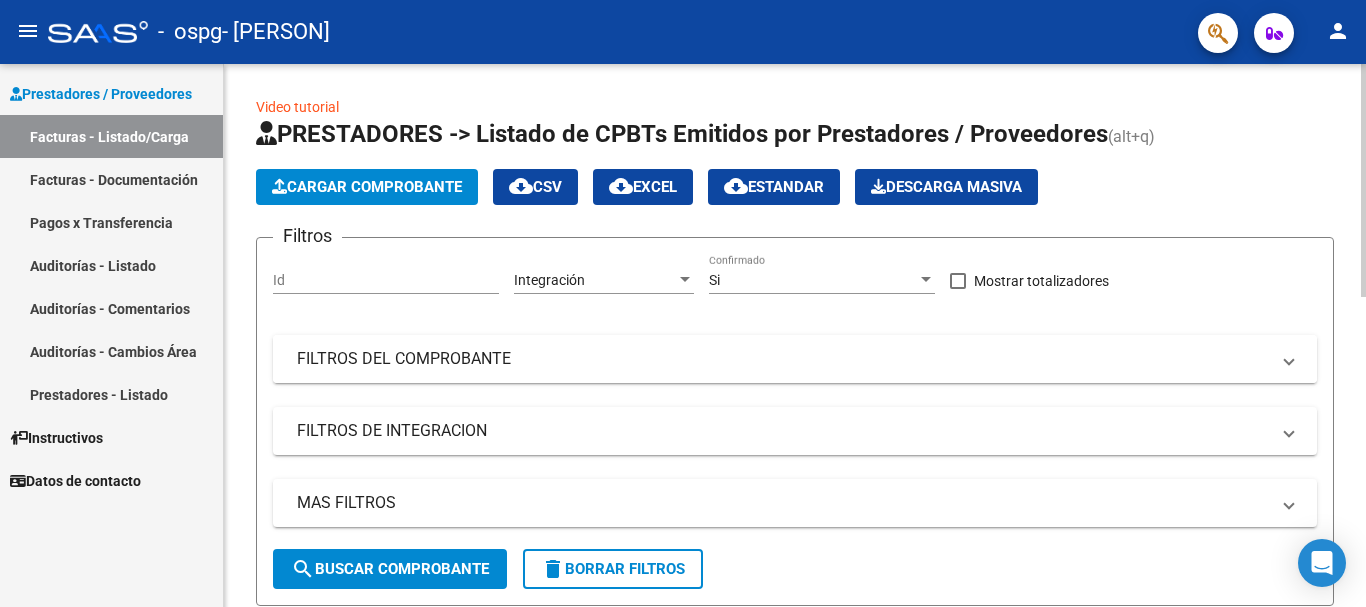 click at bounding box center [1289, 359] 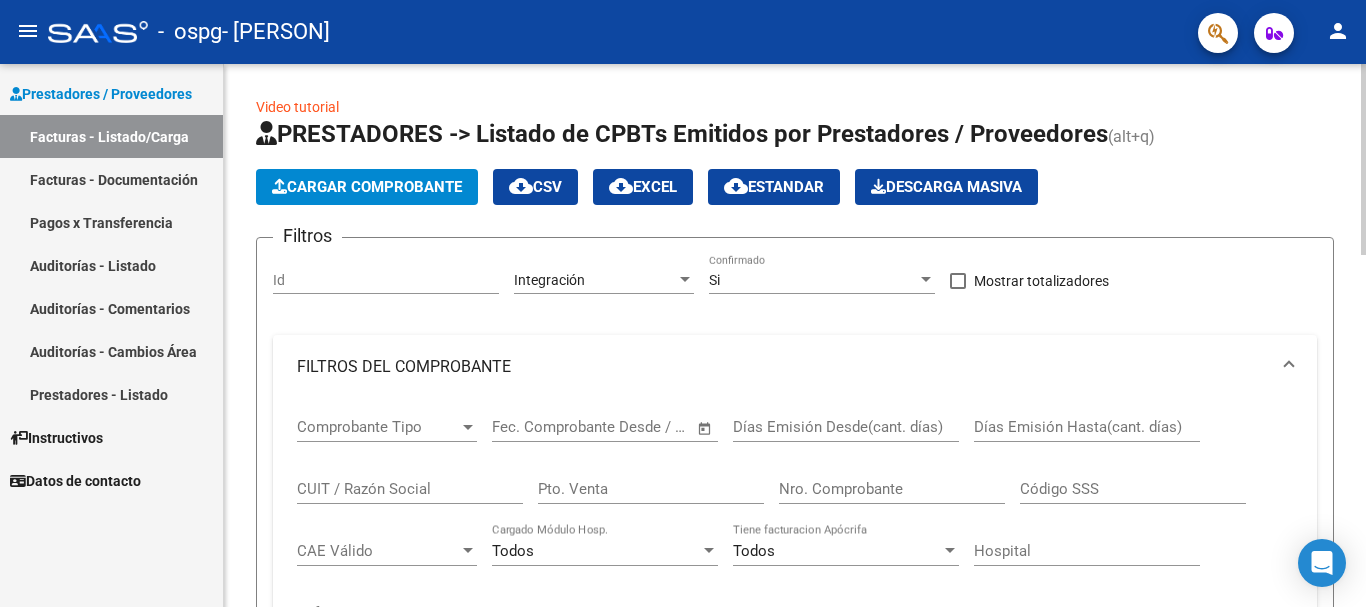 click at bounding box center [468, 427] 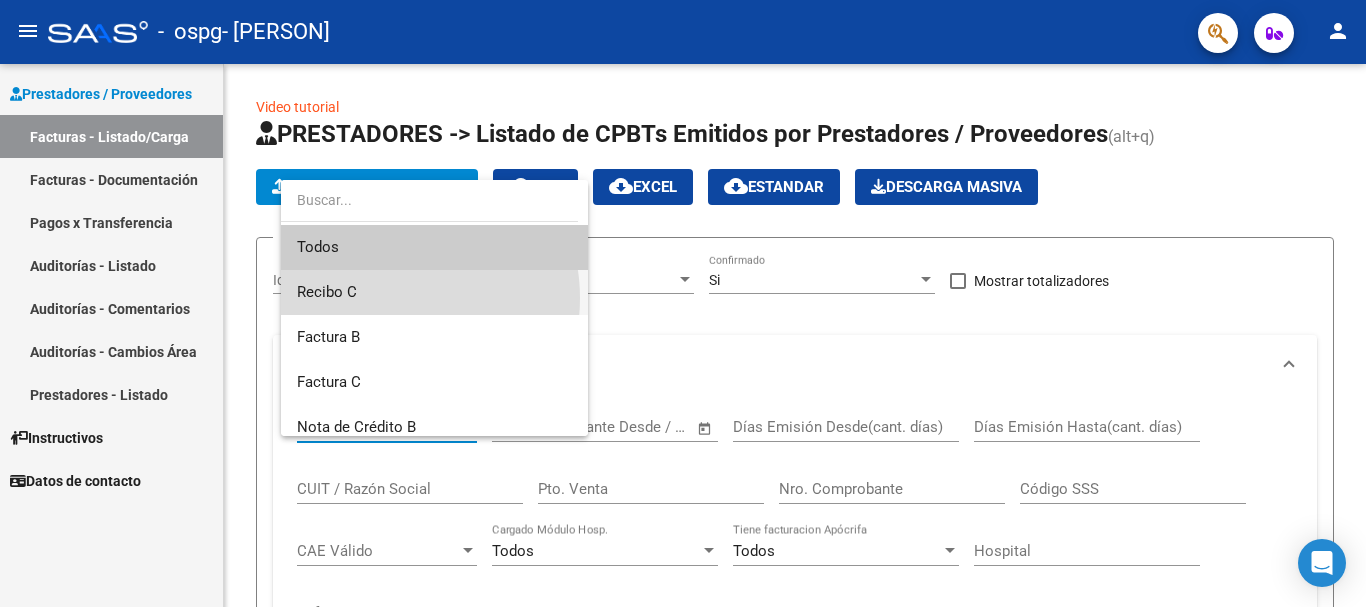 click on "Recibo C" at bounding box center [434, 292] 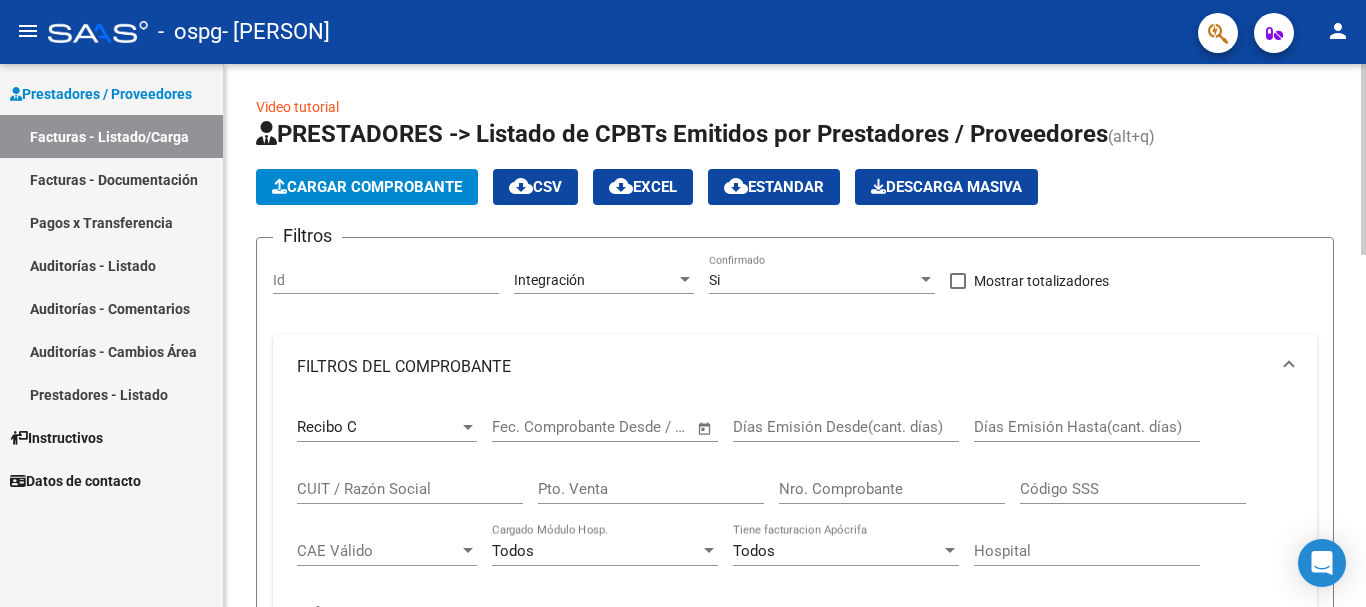 click 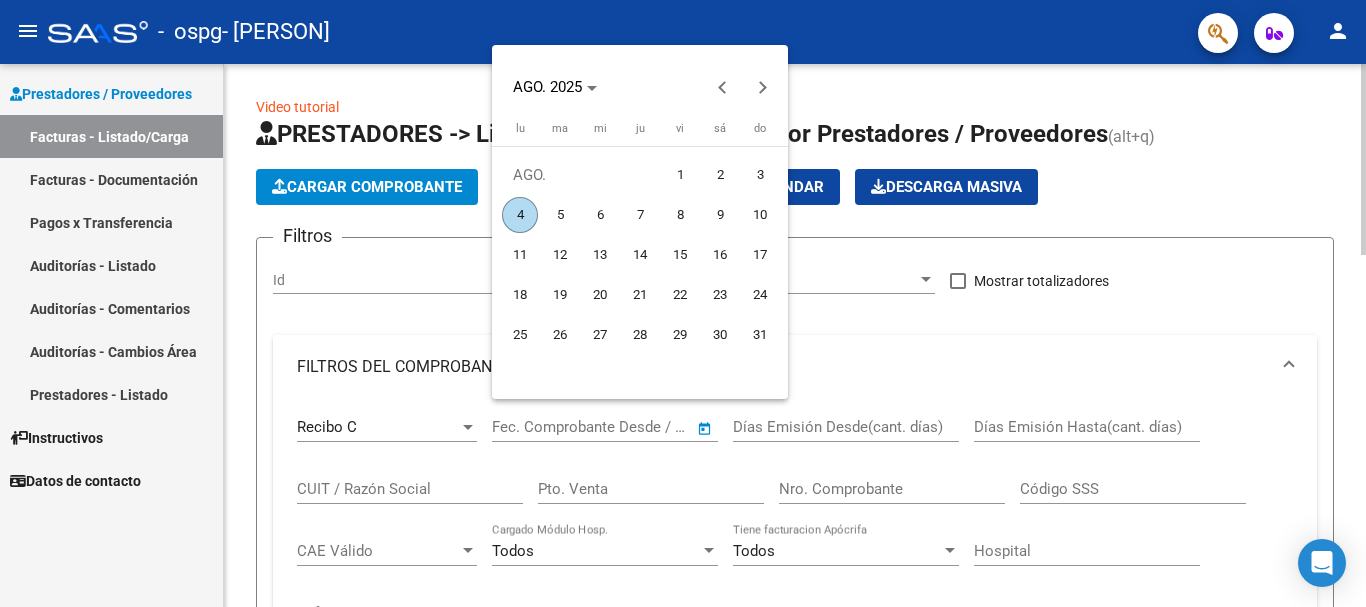 click at bounding box center [683, 303] 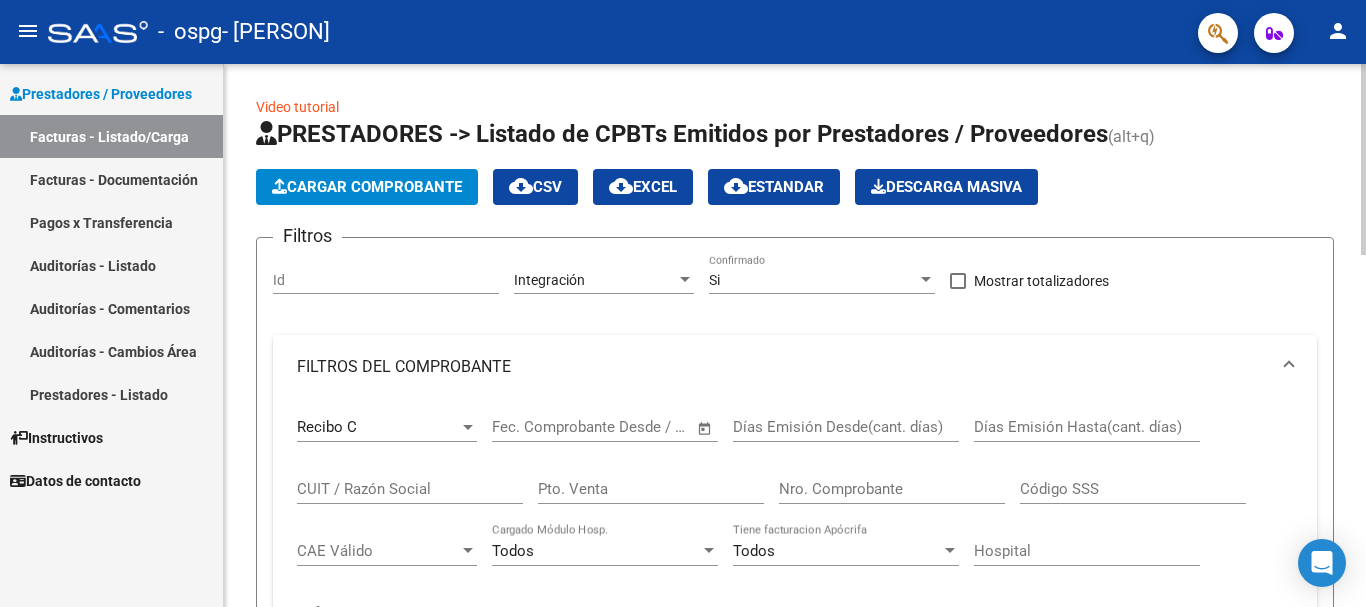 click 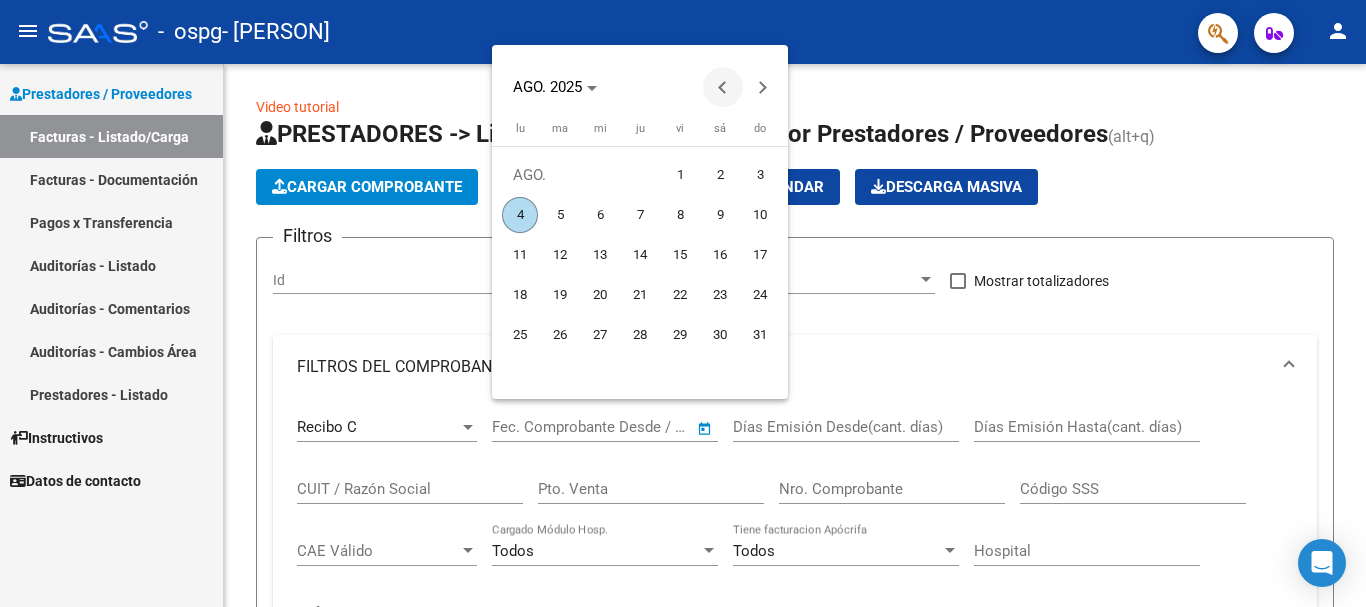 click at bounding box center [723, 87] 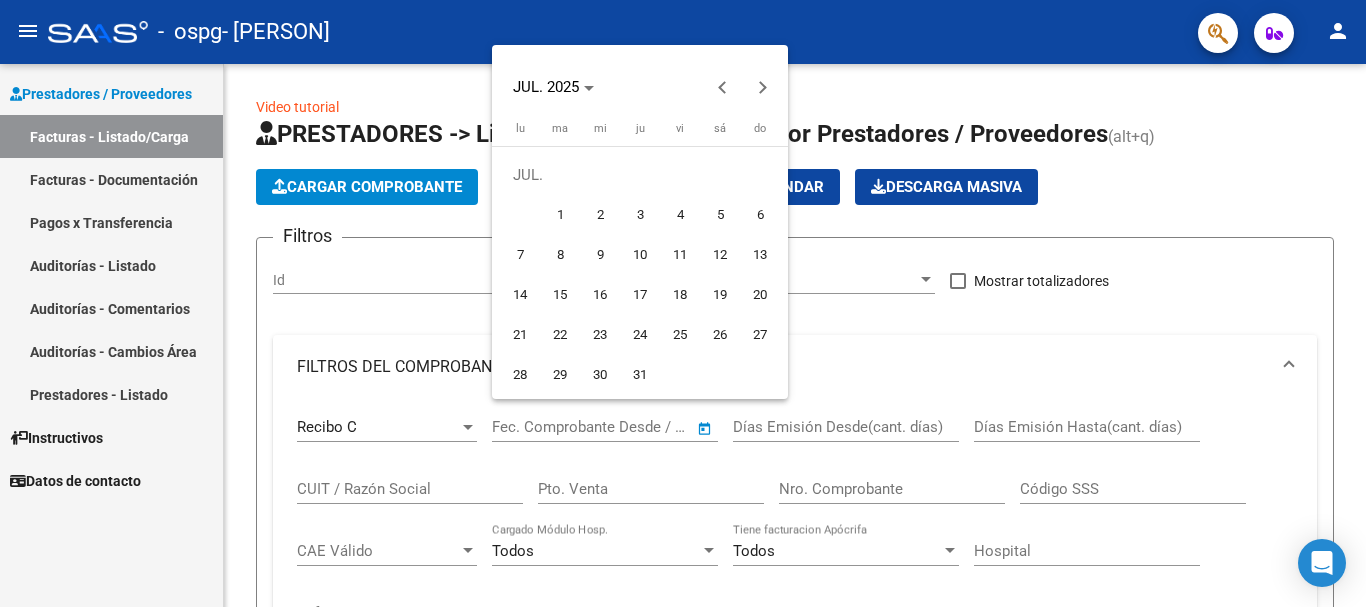 click on "1" at bounding box center (560, 215) 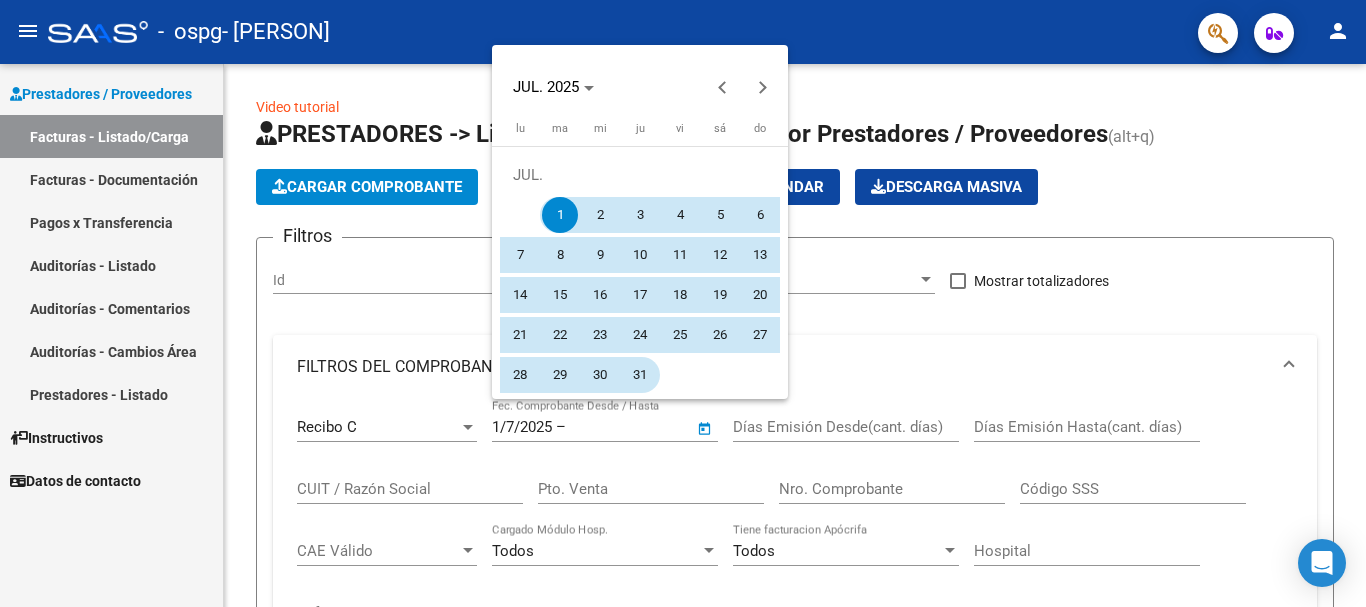 click on "31" at bounding box center (640, 375) 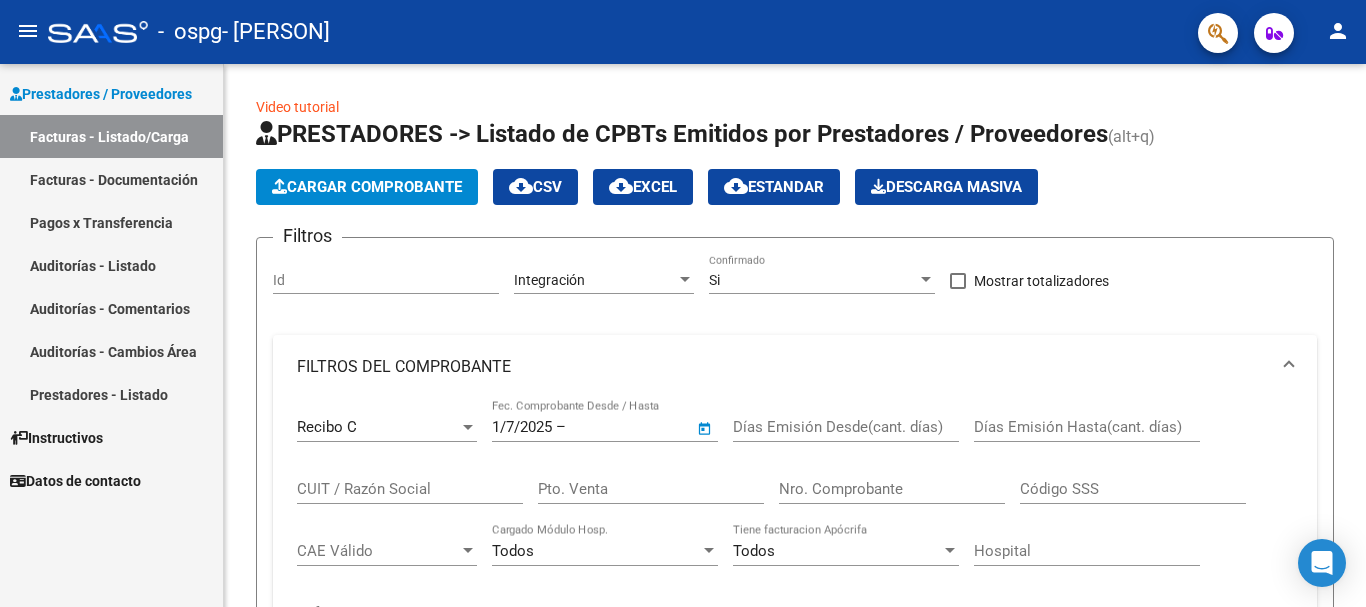 type on "31/7/2025" 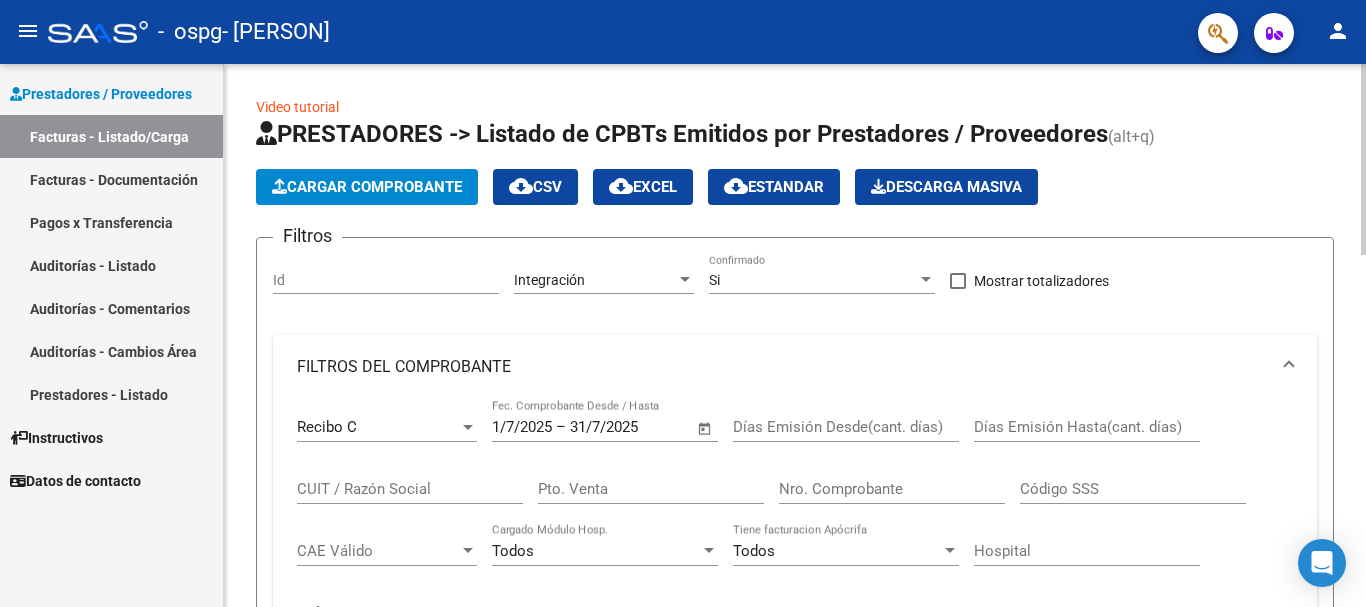 click on "Días Emisión Desde(cant. días)" at bounding box center (846, 427) 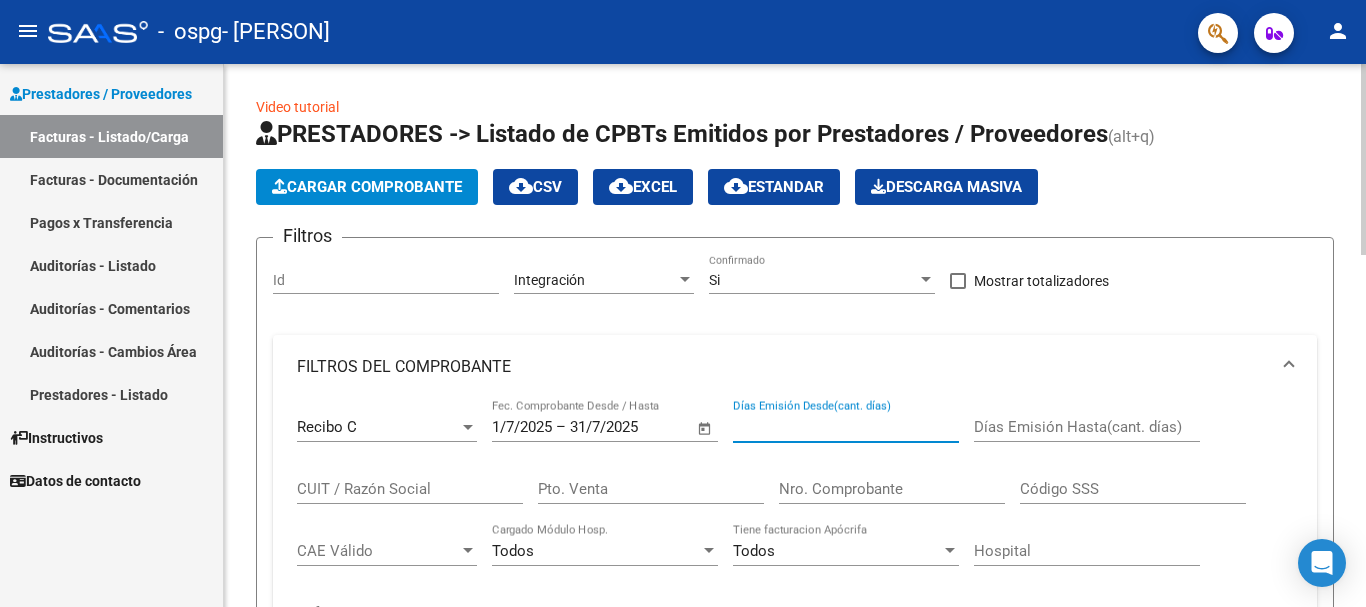 click on "CUIT / Razón Social" at bounding box center (410, 489) 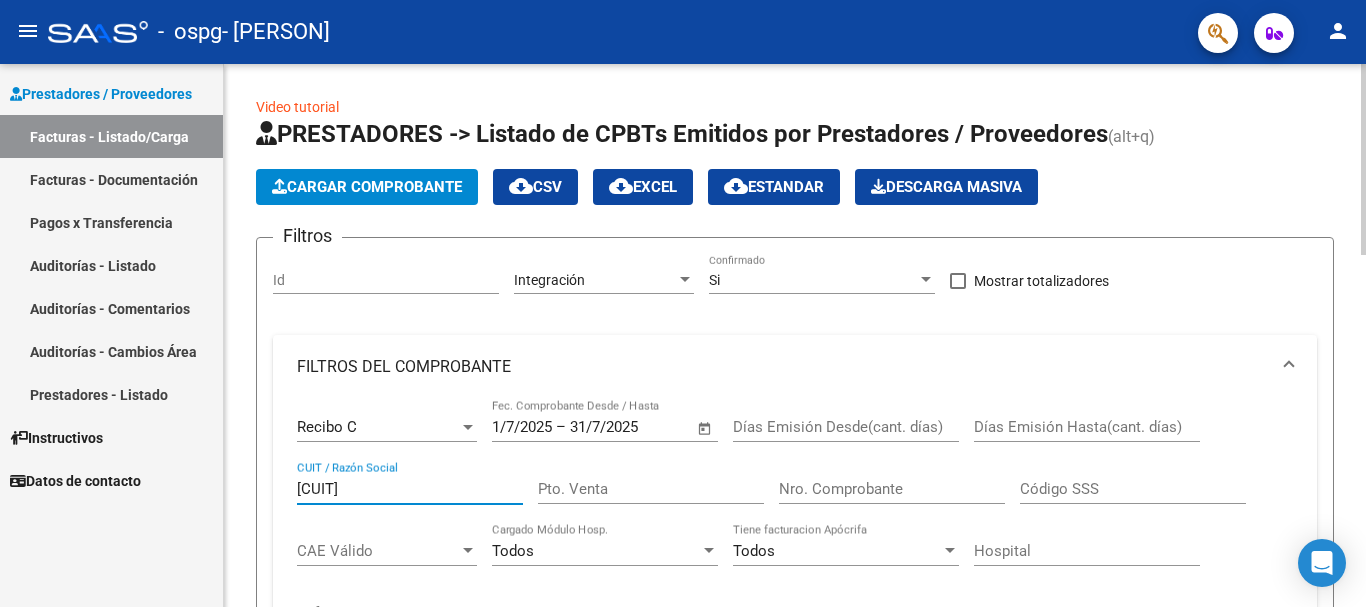 type on "[CUIT]" 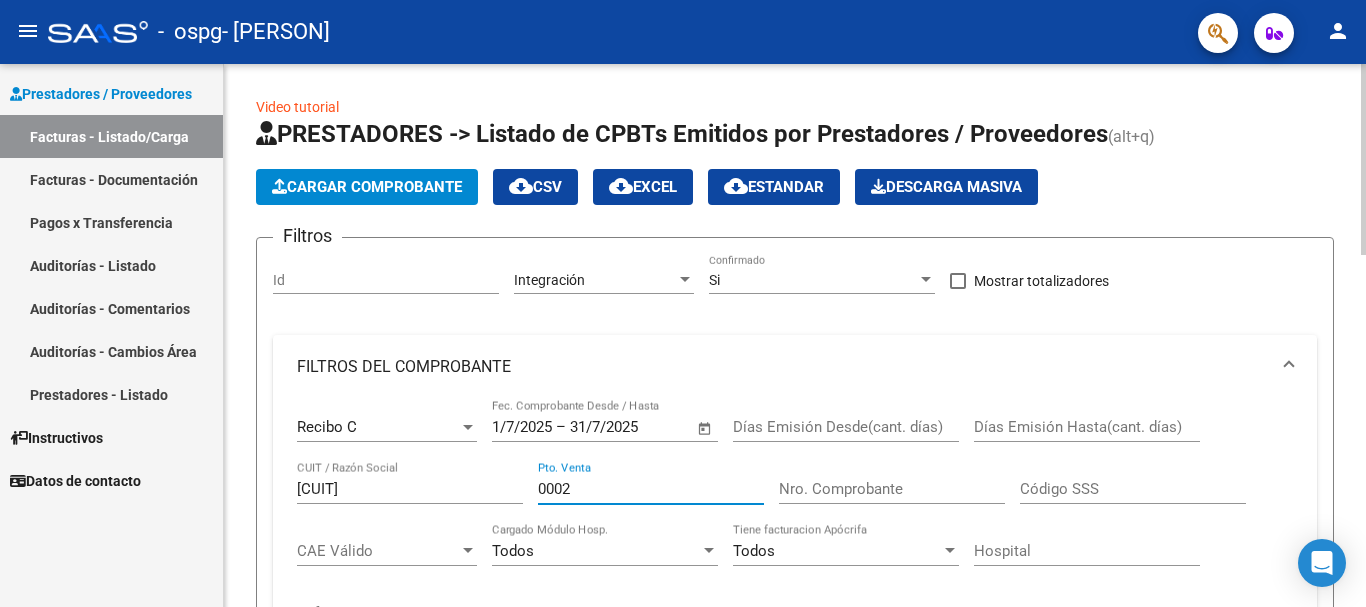 type on "0002" 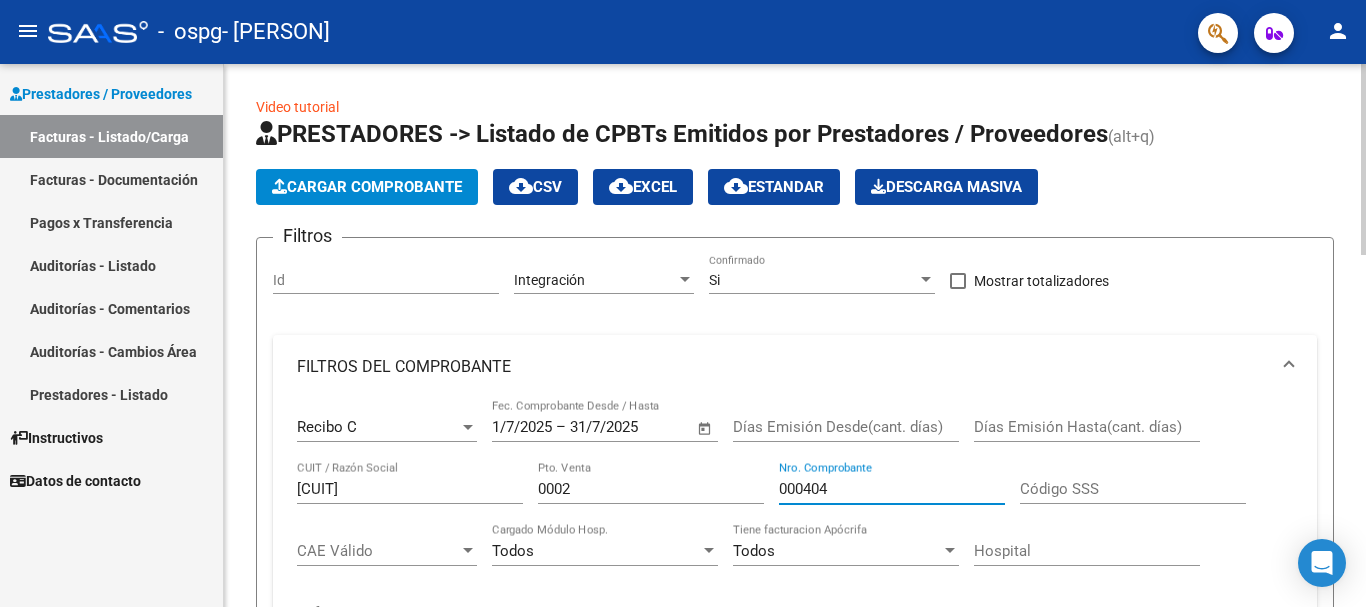 type on "000404" 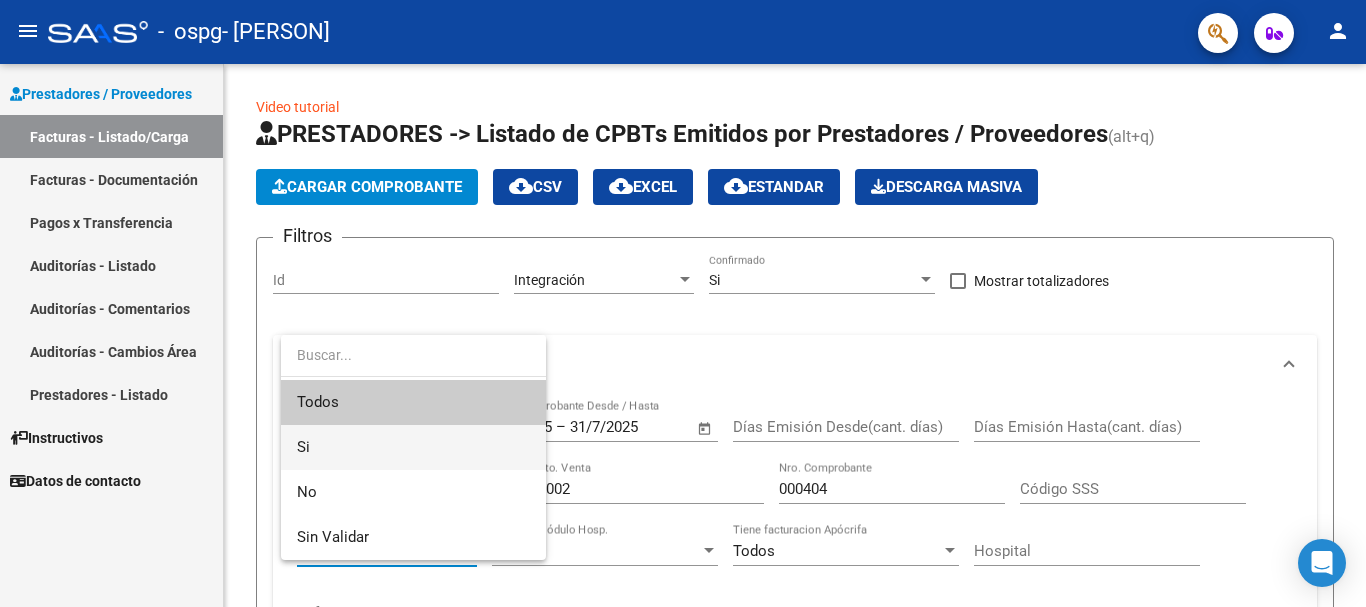 click on "Si" at bounding box center (413, 447) 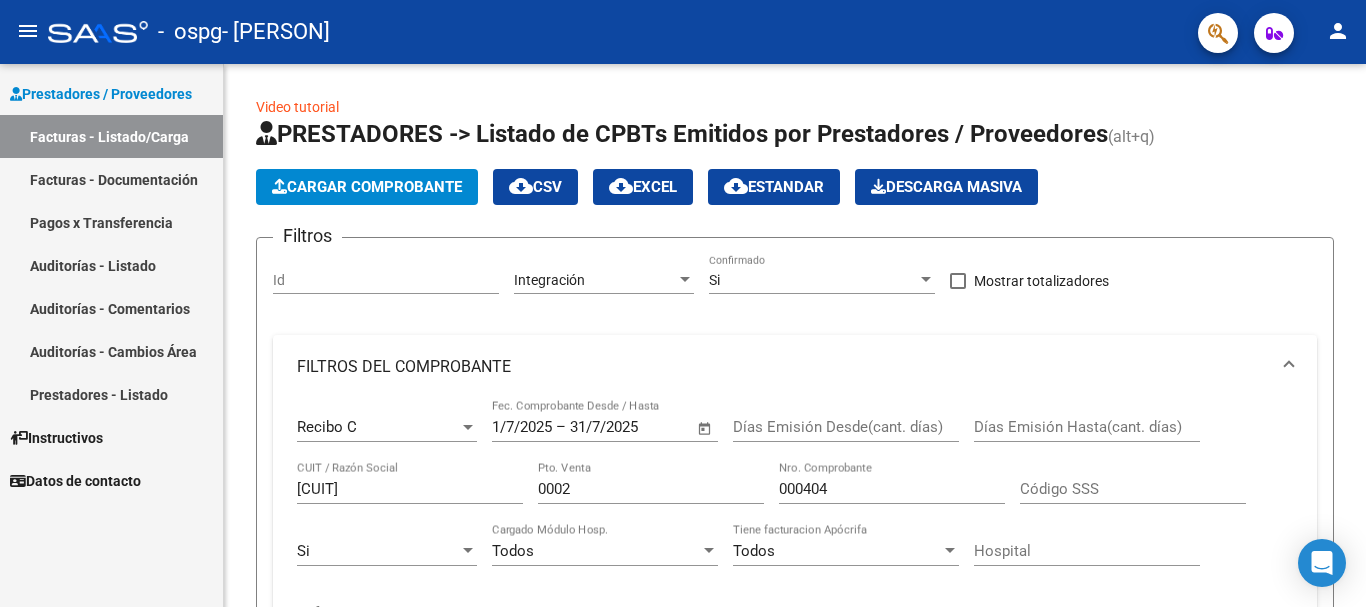click on "Recibo C Comprobante Tipo" at bounding box center [387, 430] 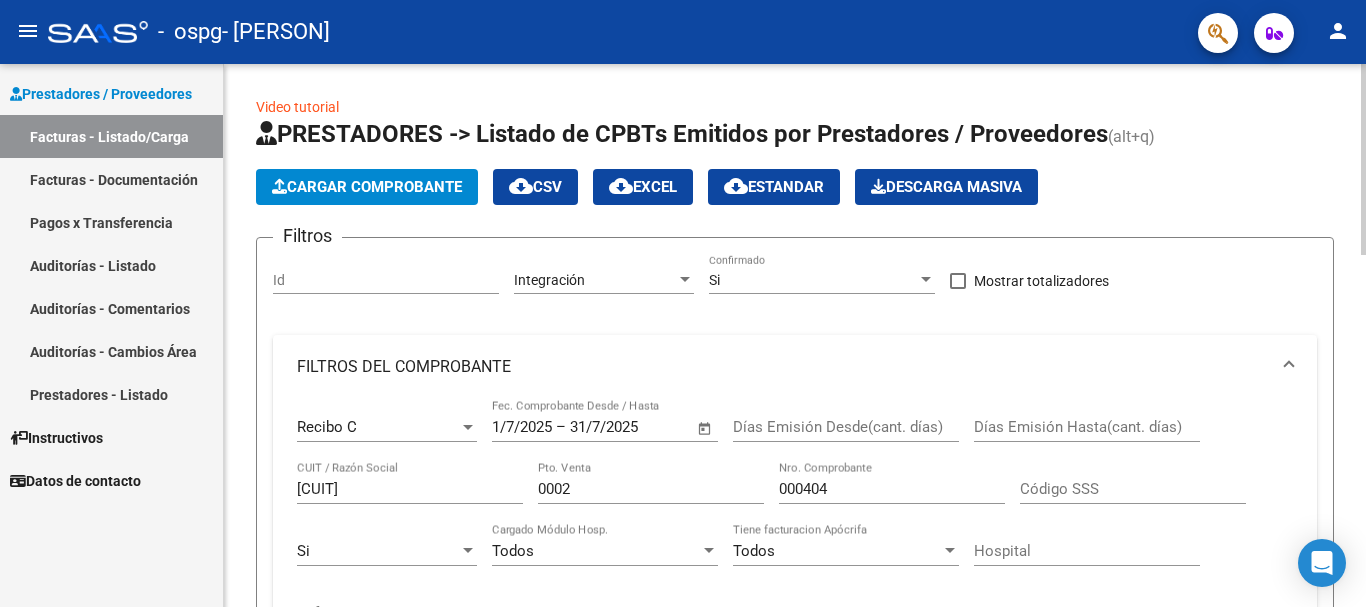 click on "Video tutorial   PRESTADORES -> Listado de CPBTs Emitidos por Prestadores / Proveedores (alt+q)   Cargar Comprobante
cloud_download  CSV  cloud_download  EXCEL  cloud_download  Estandar   Descarga Masiva
Filtros Id Integración Area Si Confirmado   Mostrar totalizadores   FILTROS DEL COMPROBANTE  Recibo C Comprobante Tipo [DATE] [DATE] – [DATE] End date Fec. Comprobante Desde / Hasta Días Emisión Desde(cant. días) Días Emisión Hasta(cant. días) [CUIT] CUIT / Razón Social [NUMBER] Pto. Venta [NUMBER] Nro. Comprobante Código SSS Si CAE Válido Todos Cargado Módulo Hosp. Todos Tiene facturacion Apócrifa Hospital Refes  FILTROS DE INTEGRACION  Período De Prestación Campos del Archivo de Rendición Devuelto x SSS (dr_envio) Todos Rendido x SSS (dr_envio) Tipo de Registro Tipo de Registro Período Presentación Período Presentación Campos del Legajo Asociado (preaprobación) Afiliado Legajo (cuil/nombre) Todos Solo facturas preaprobadas  MAS FILTROS  Todos Con Doc. Respaldatoria Todos –" 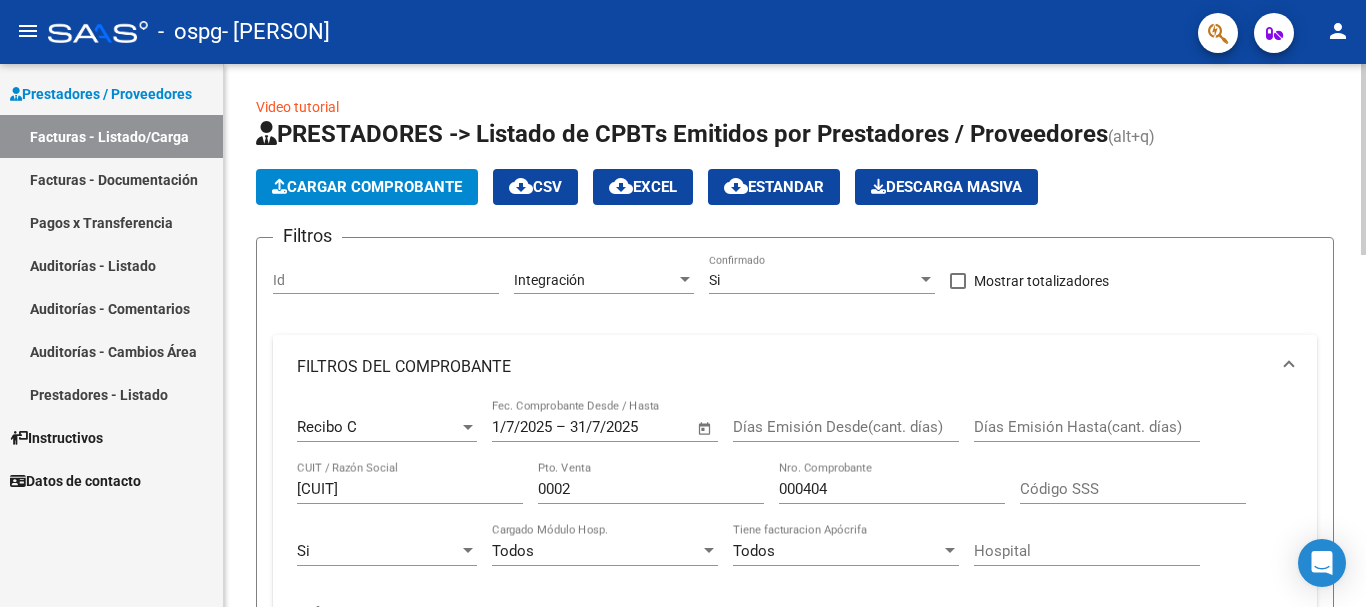 click on "Recibo C Comprobante Tipo [DATE] [DATE] – [DATE] End date Fec. Comprobante Desde / Hasta Días Emisión Desde(cant. días) Días Emisión Hasta(cant. días) [CUIT] CUIT / Razón Social [NUMBER] Pto. Venta [NUMBER] Nro. Comprobante Código SSS Si CAE Válido Todos Cargado Módulo Hosp. Todos Tiene facturacion Apócrifa Hospital Refes" at bounding box center [795, 522] 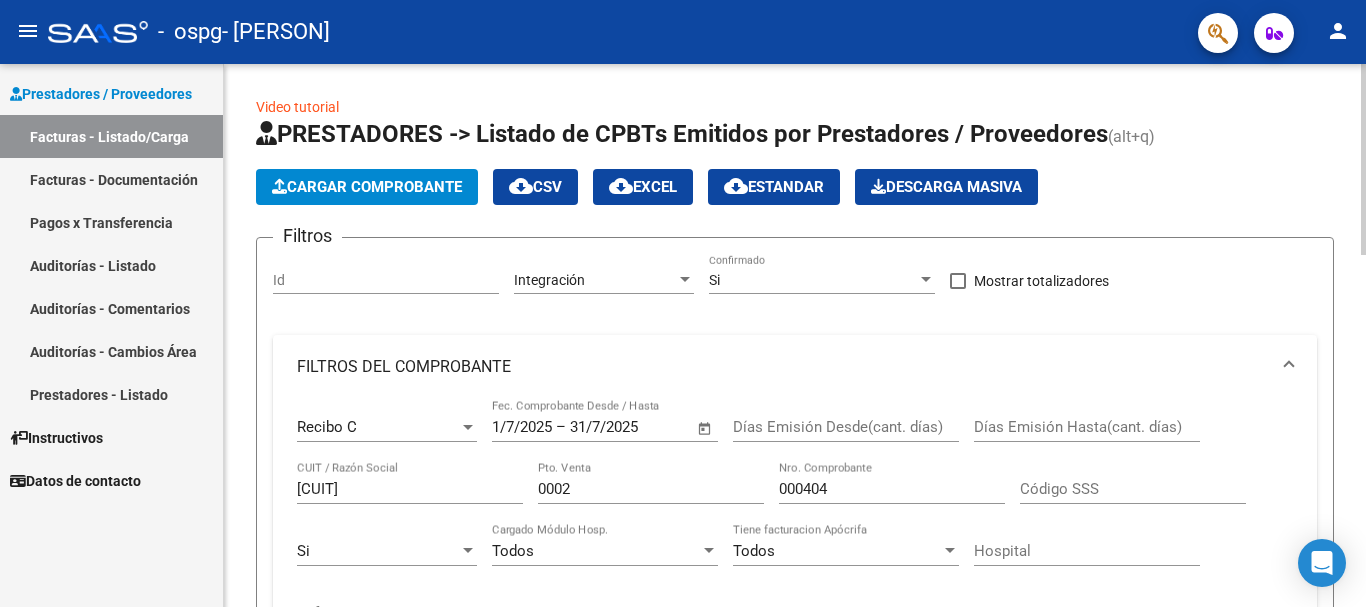click on "Código SSS" at bounding box center [1133, 489] 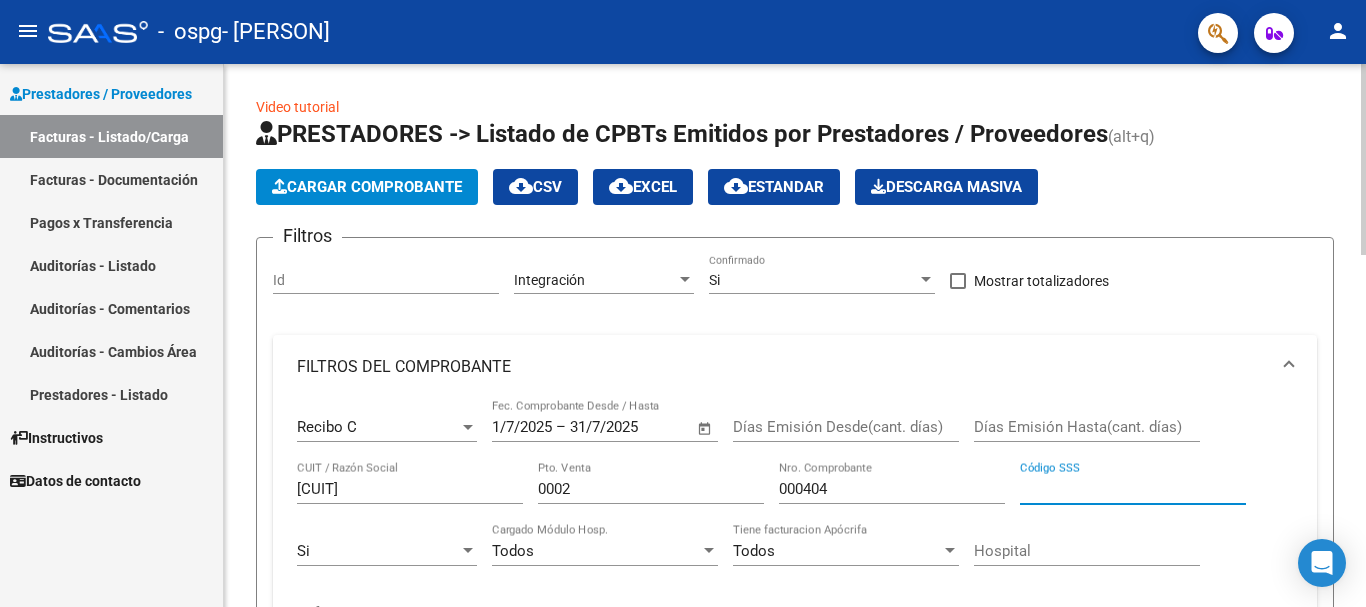 click on "Recibo C Comprobante Tipo [DATE] [DATE] – [DATE] End date Fec. Comprobante Desde / Hasta Días Emisión Desde(cant. días) Días Emisión Hasta(cant. días) [CUIT] CUIT / Razón Social [NUMBER] Pto. Venta [NUMBER] Nro. Comprobante Código SSS Si CAE Válido Todos Cargado Módulo Hosp. Todos Tiene facturacion Apócrifa Hospital Refes" at bounding box center (795, 522) 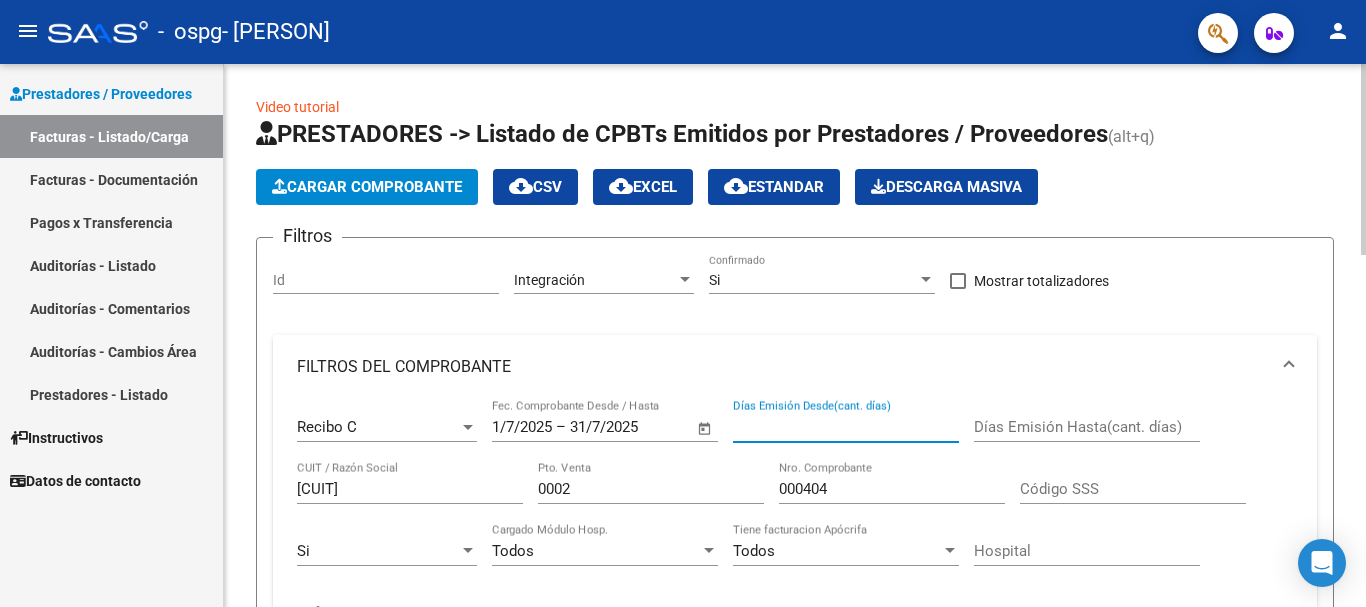 click on "Días Emisión Desde(cant. días)" at bounding box center (846, 427) 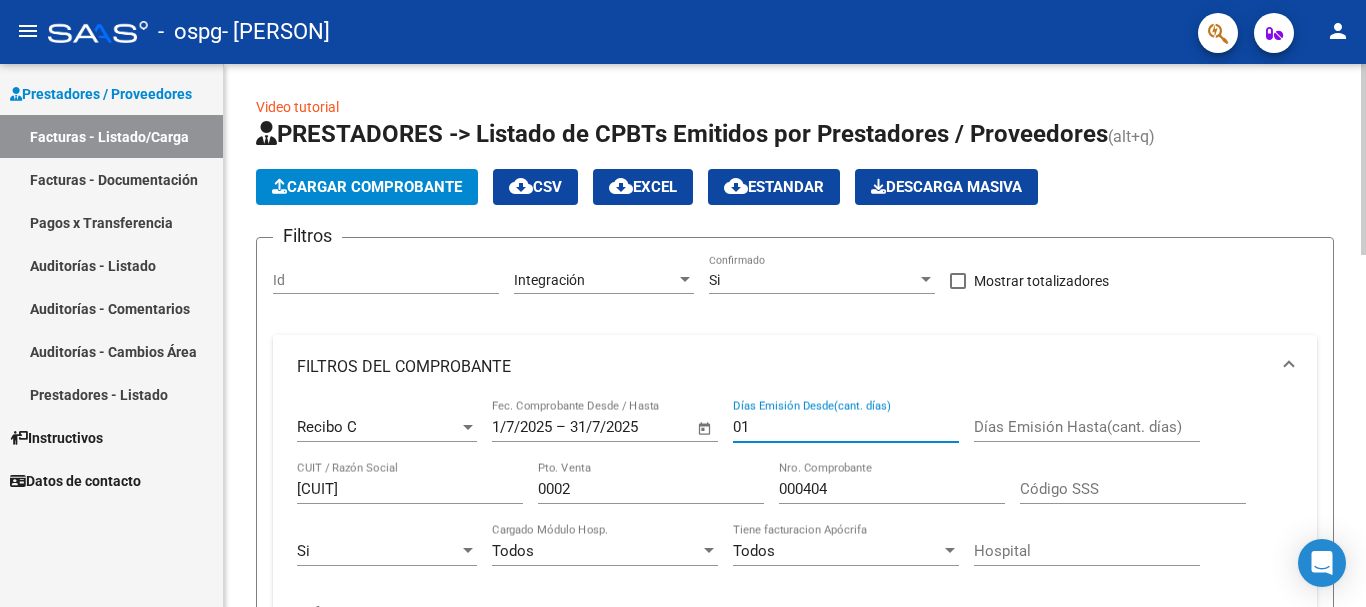 type on "0" 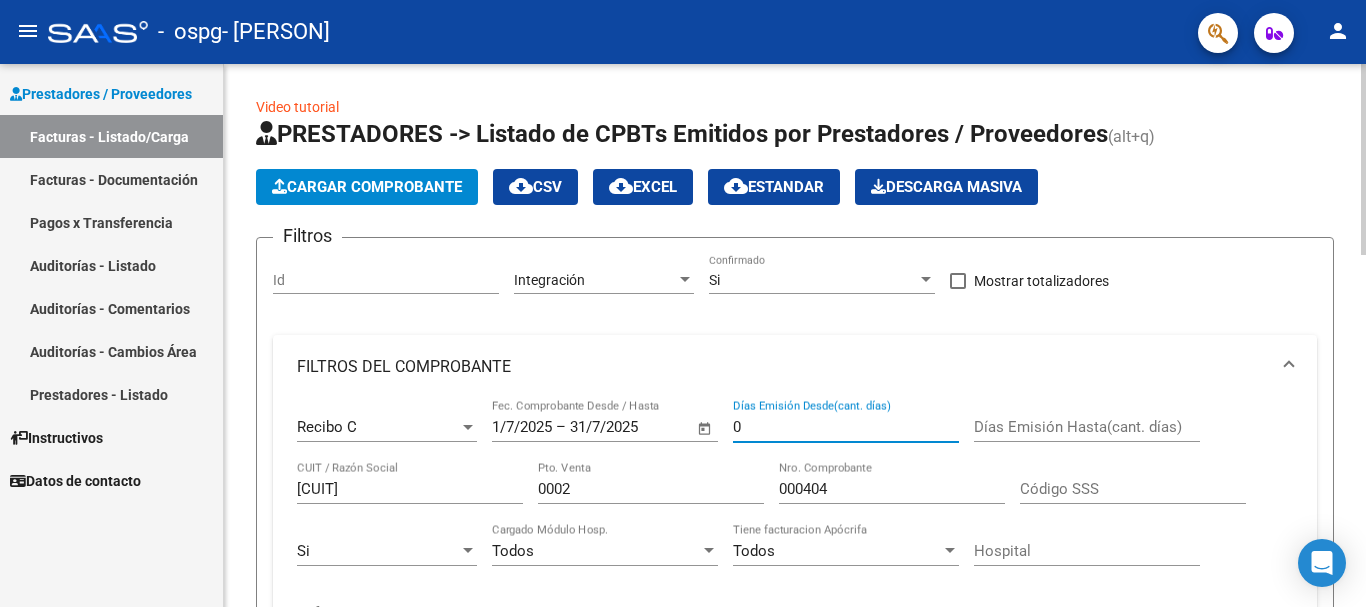 type 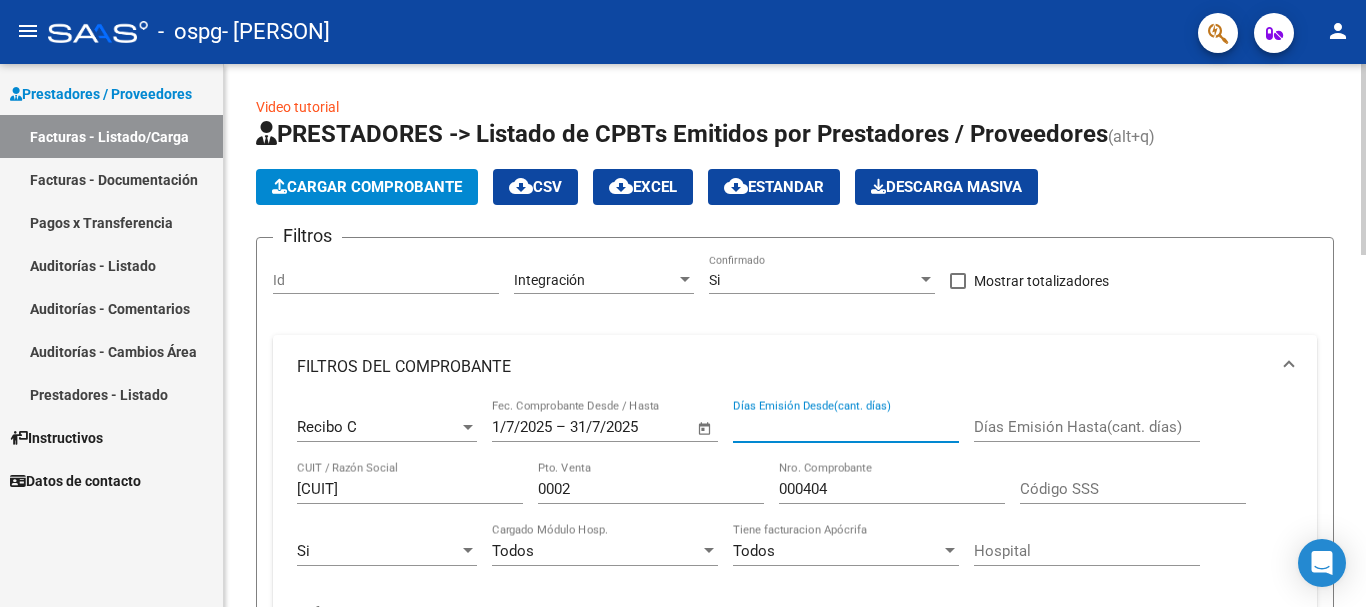 click at bounding box center [709, 551] 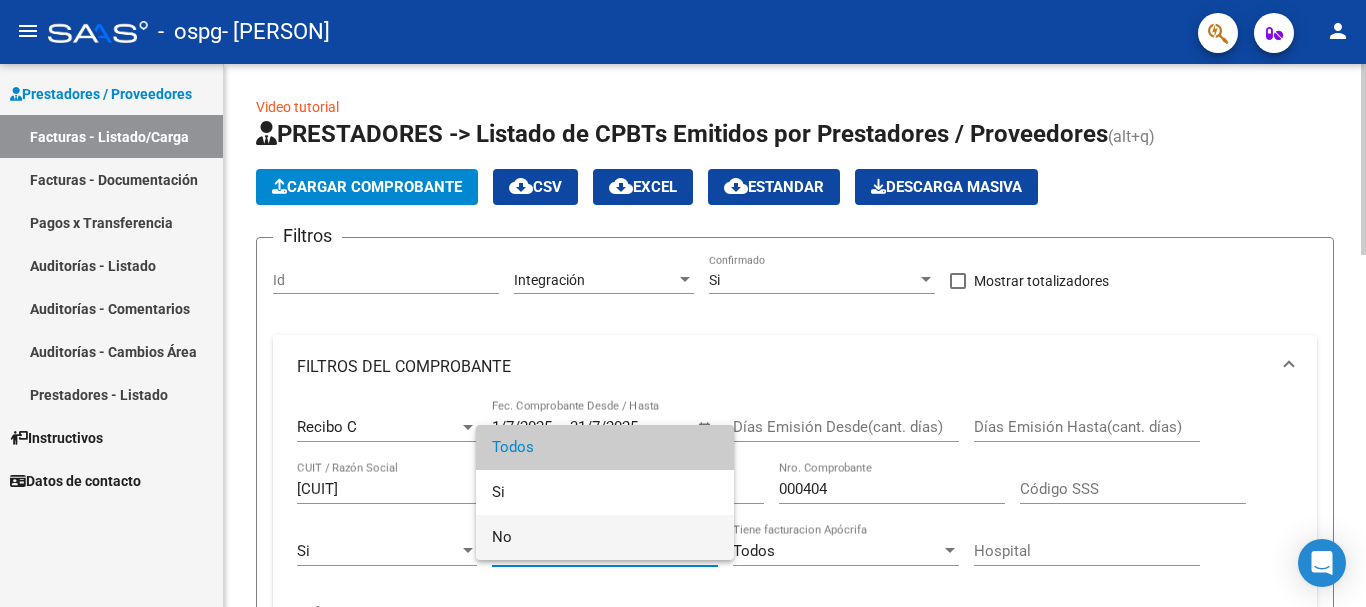 click on "No" at bounding box center (605, 537) 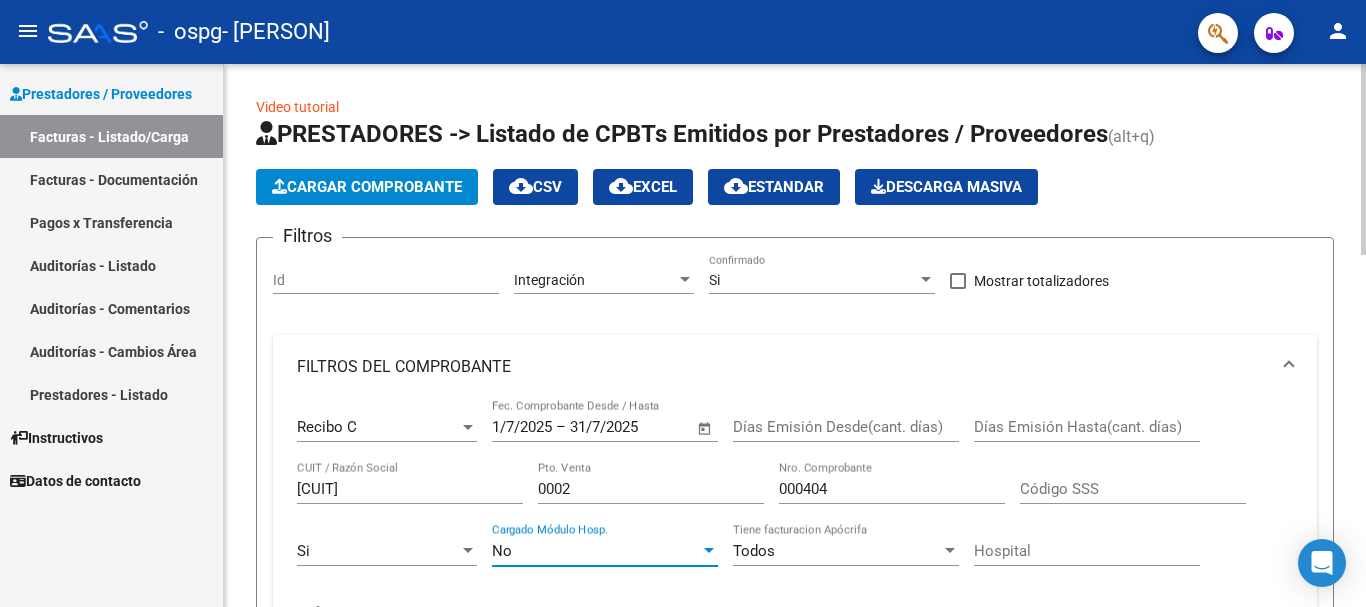 click 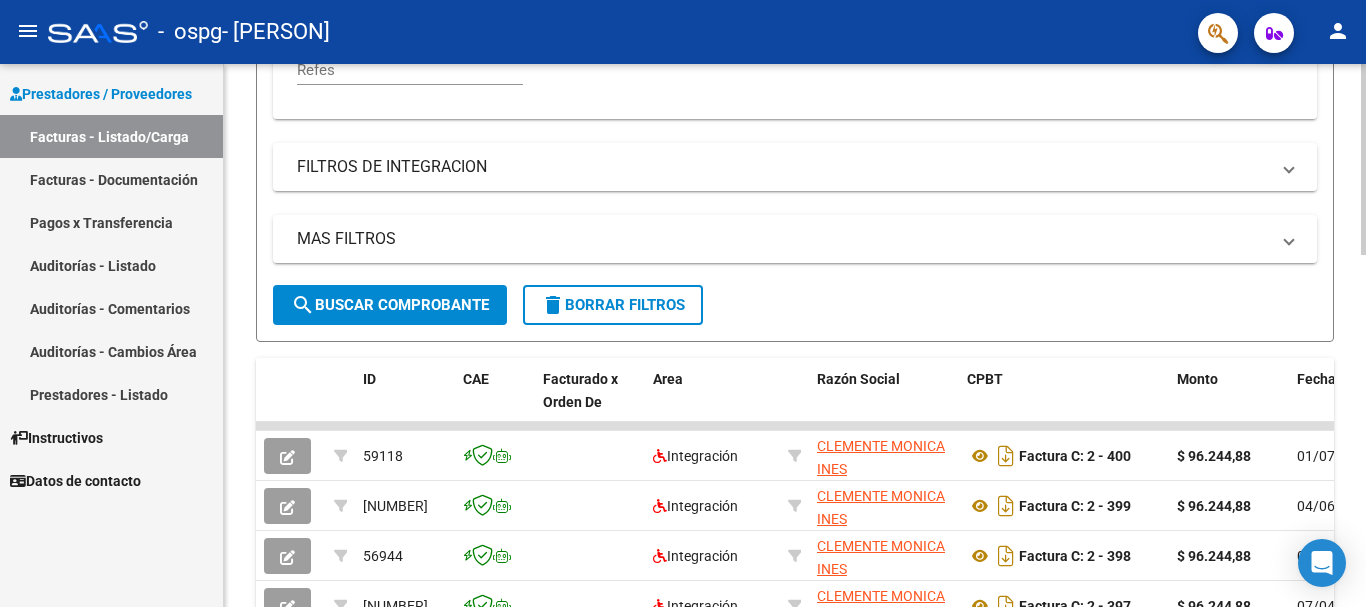 scroll, scrollTop: 1004, scrollLeft: 0, axis: vertical 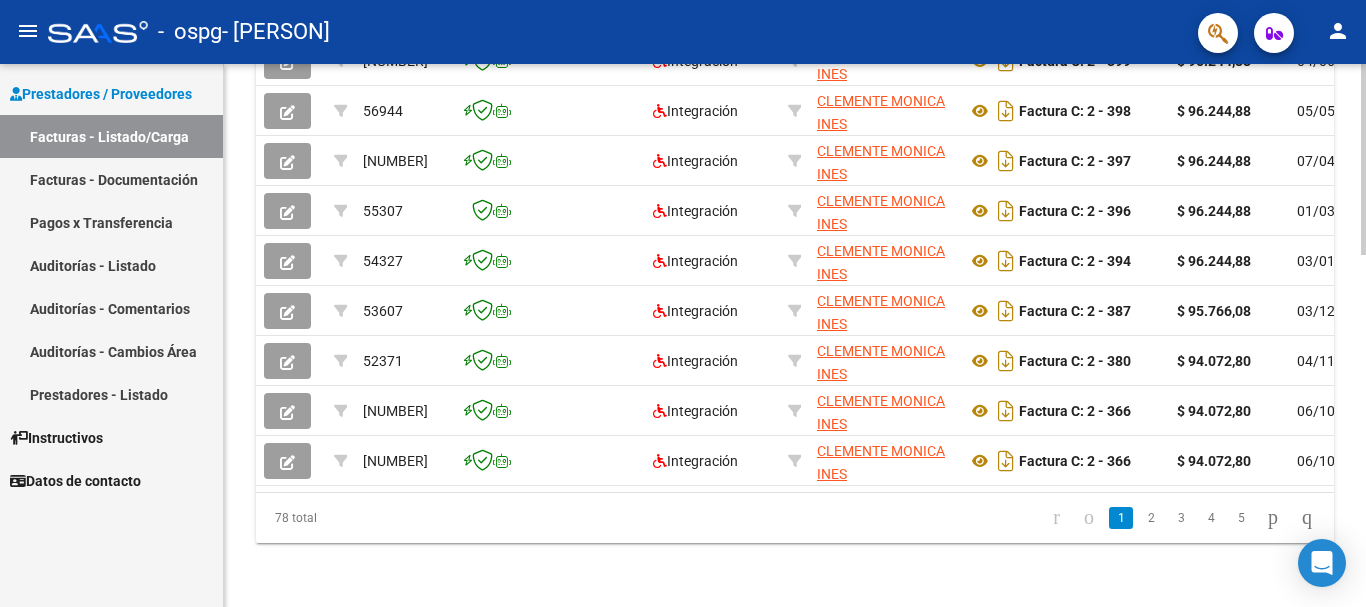 click 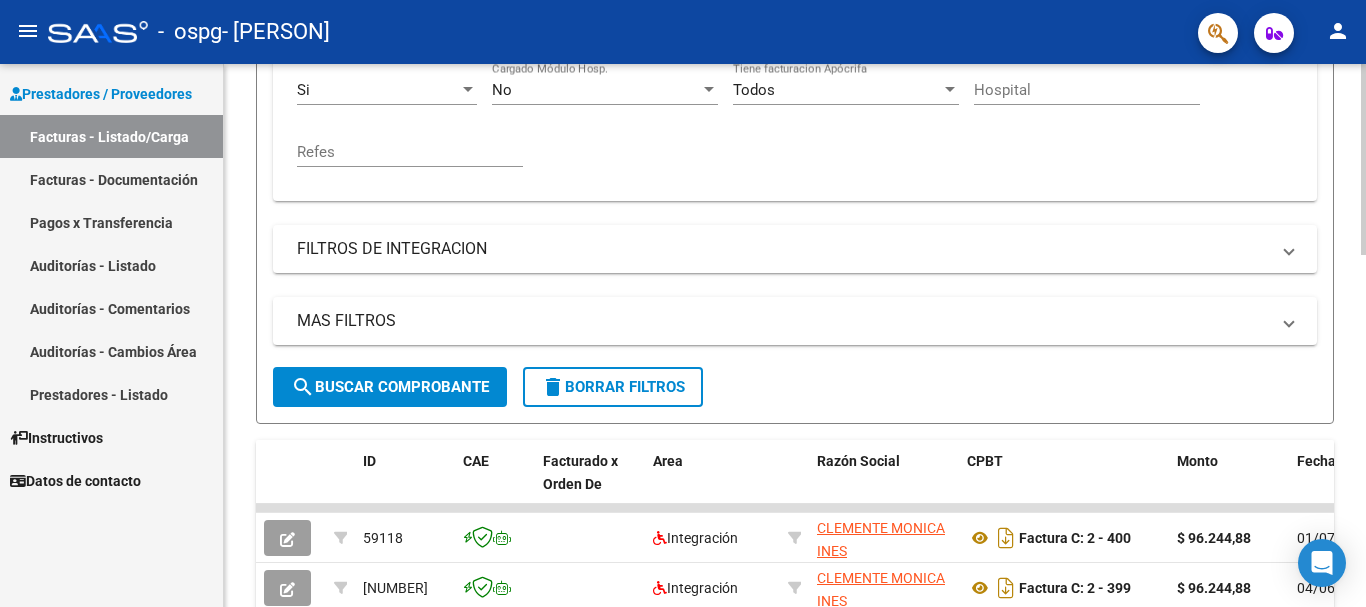 click 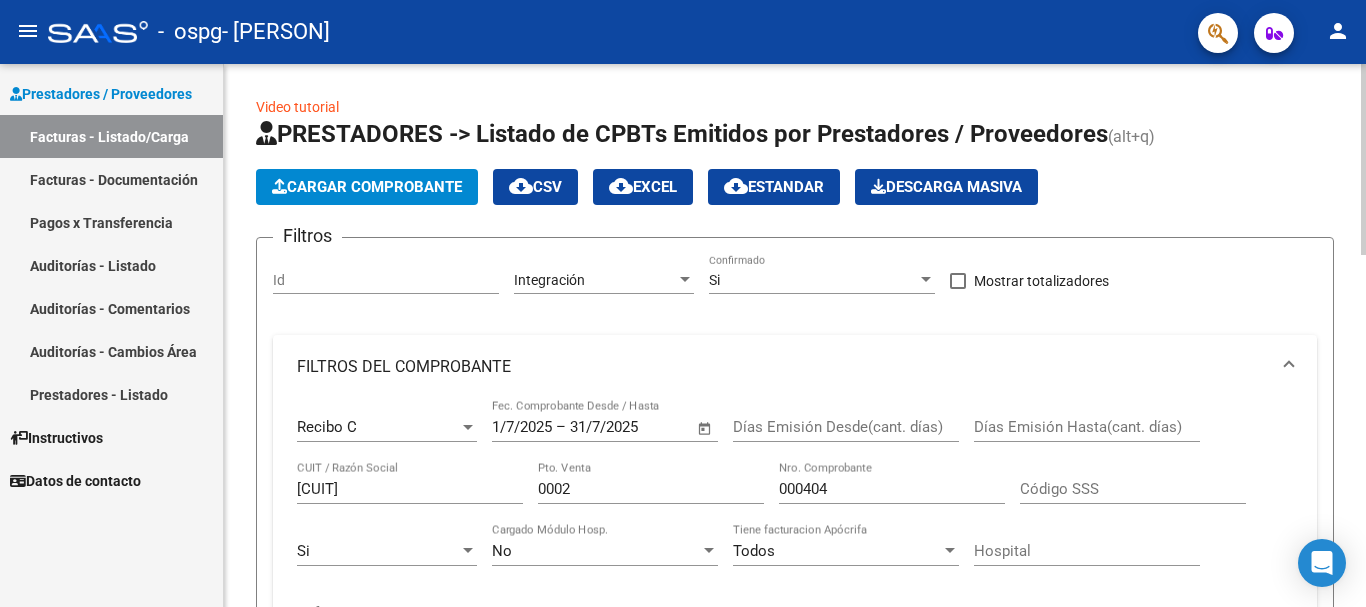 click 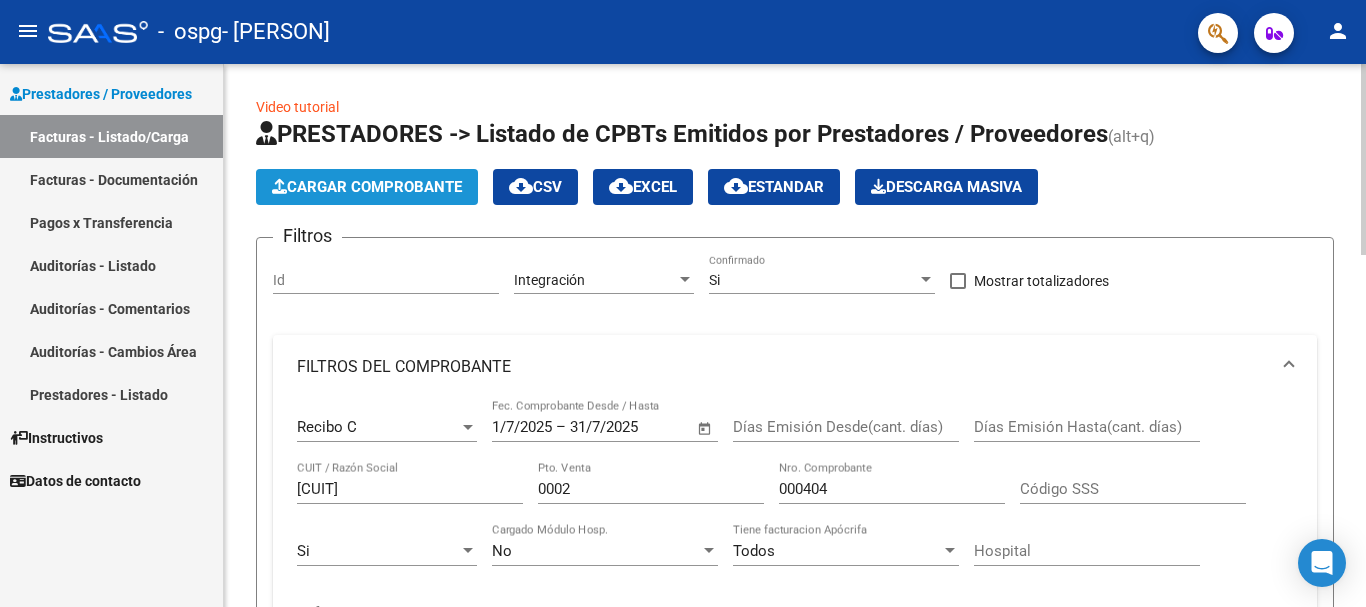 click on "Cargar Comprobante" 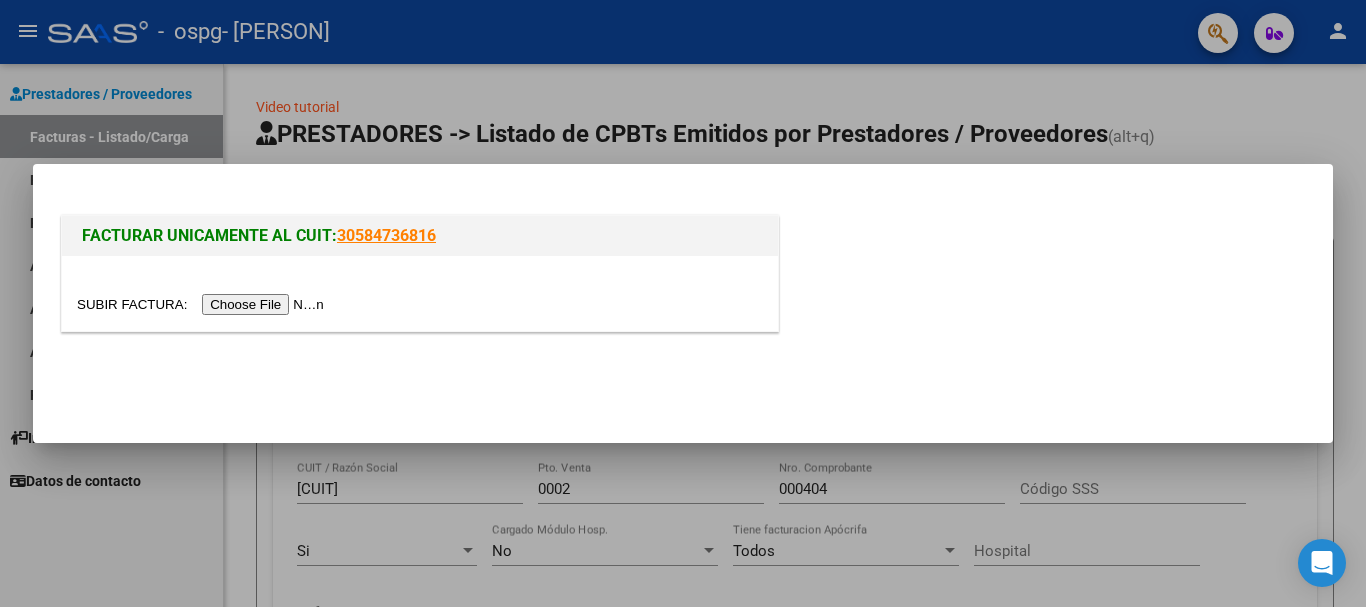 click at bounding box center [203, 304] 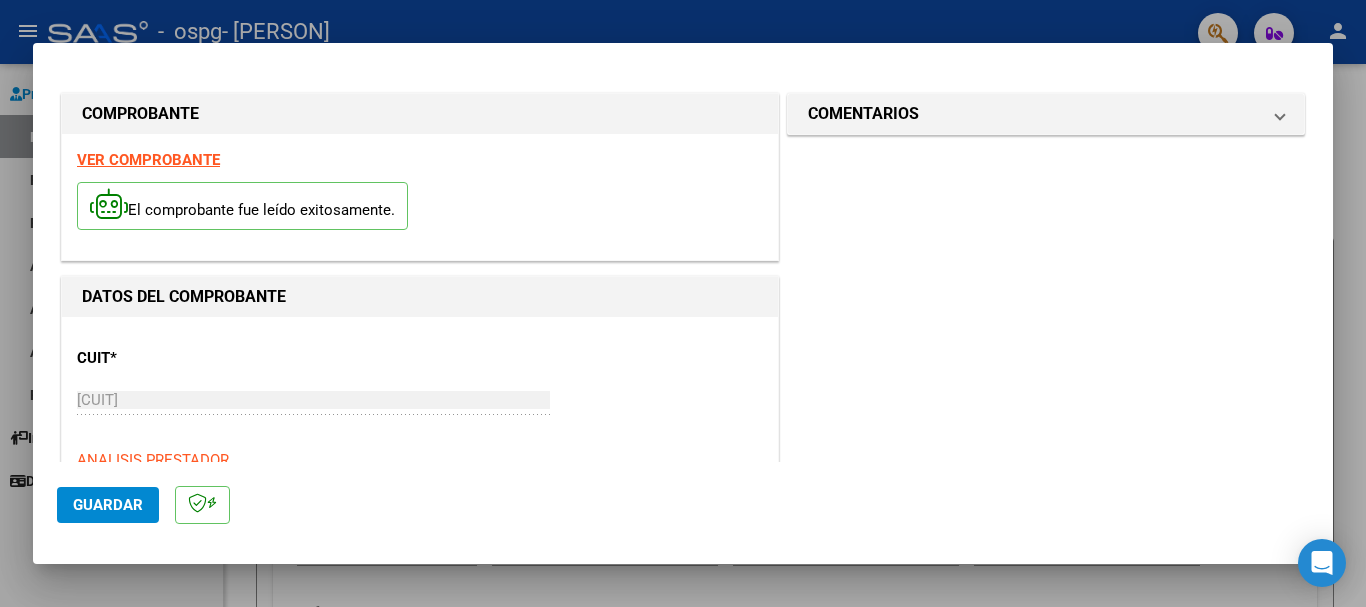 click on "Guardar" 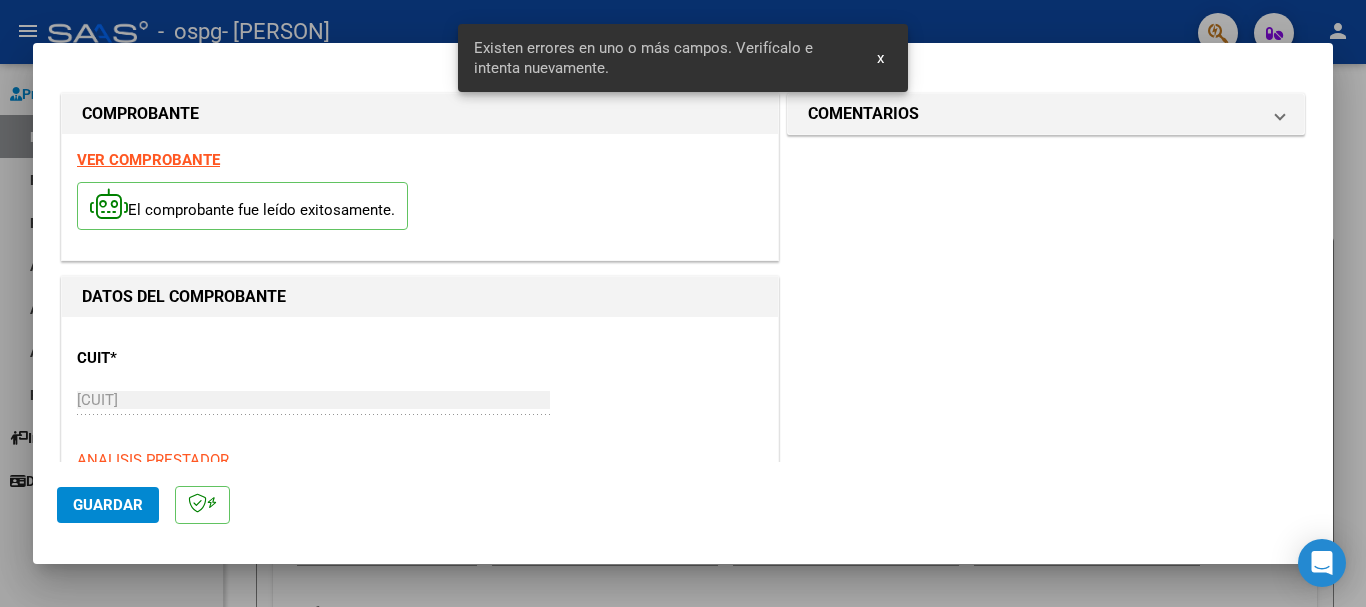 scroll, scrollTop: 462, scrollLeft: 0, axis: vertical 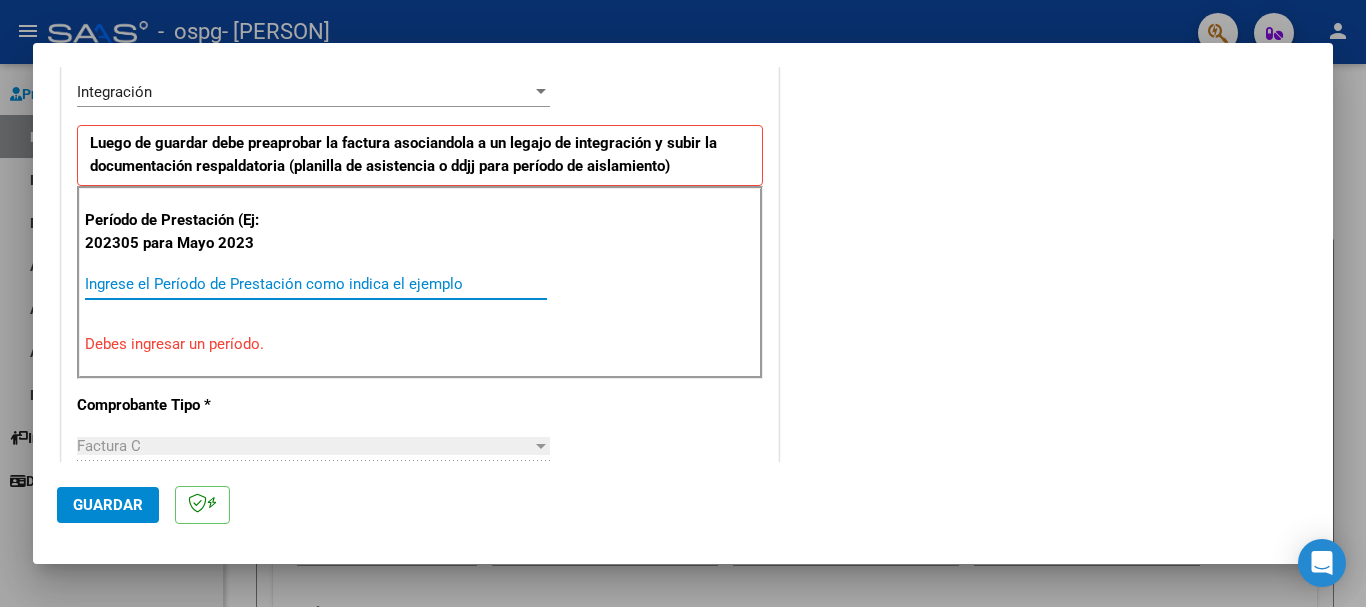 click on "Ingrese el Período de Prestación como indica el ejemplo" at bounding box center [316, 284] 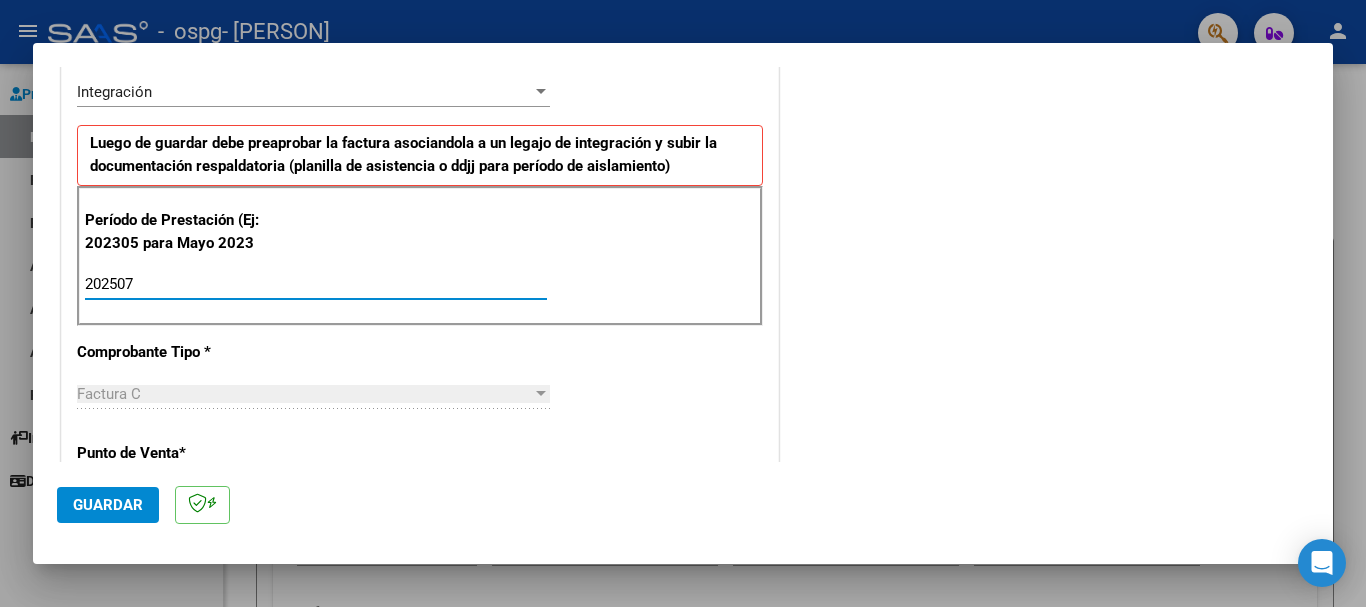 type on "202507" 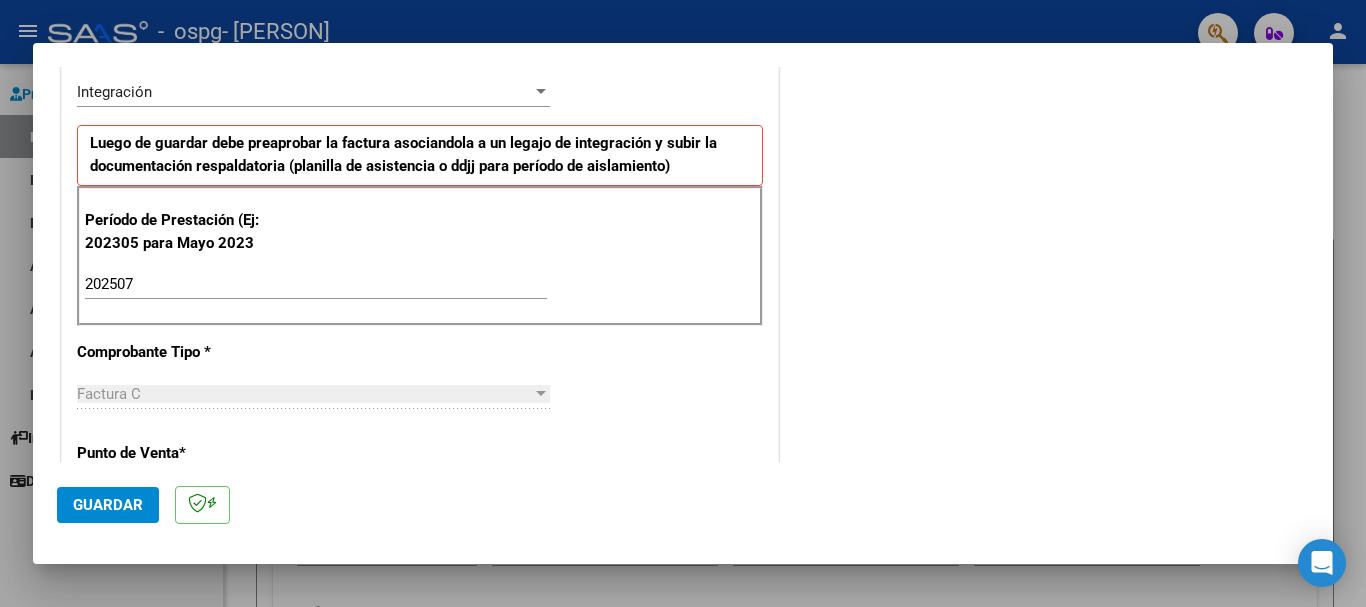 click on "Guardar" 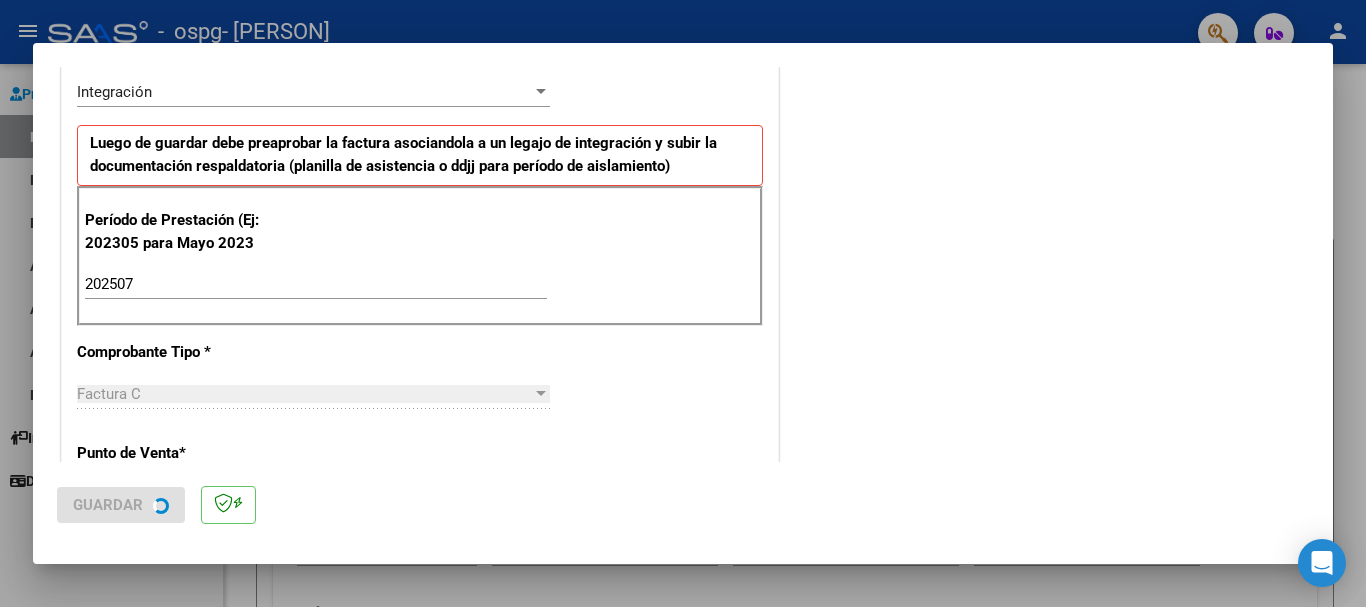 scroll, scrollTop: 0, scrollLeft: 0, axis: both 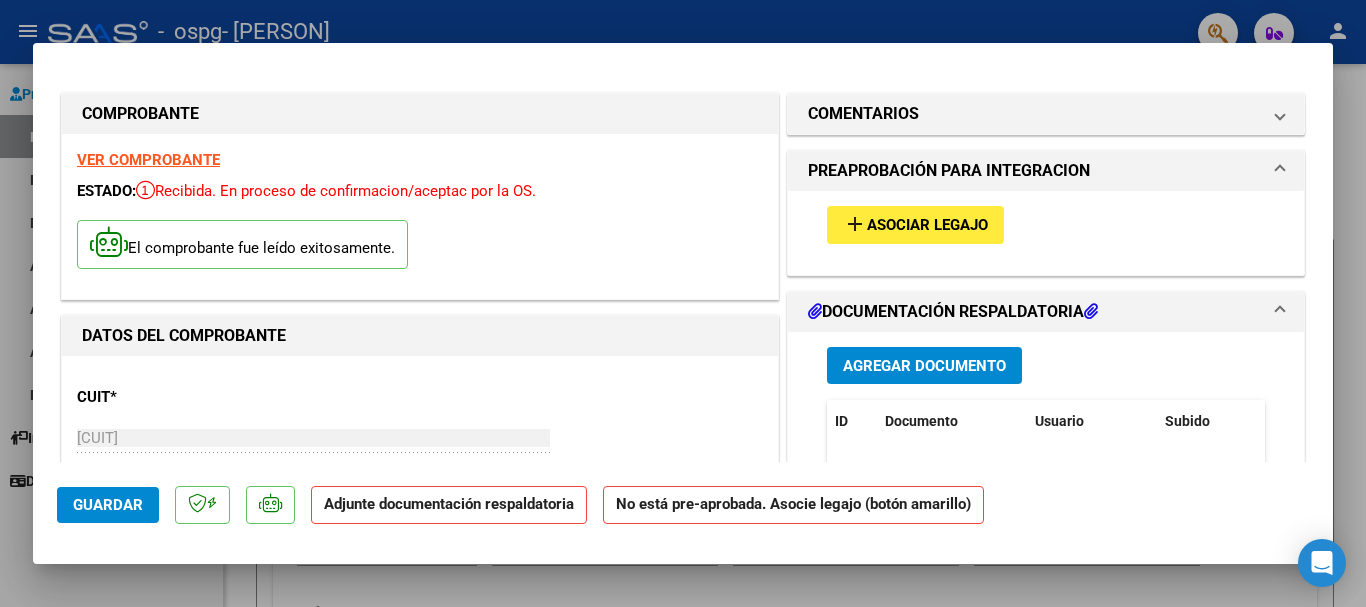 click on "Asociar Legajo" at bounding box center (927, 226) 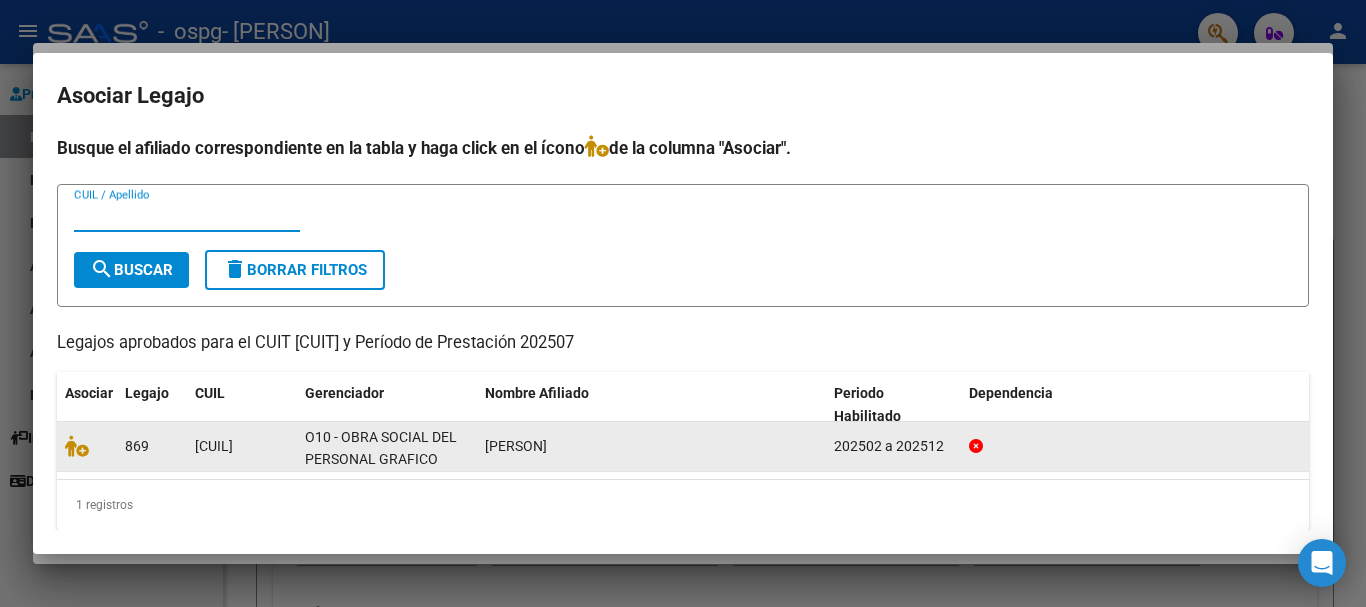 click on "O10 - OBRA SOCIAL DEL PERSONAL GRAFICO" 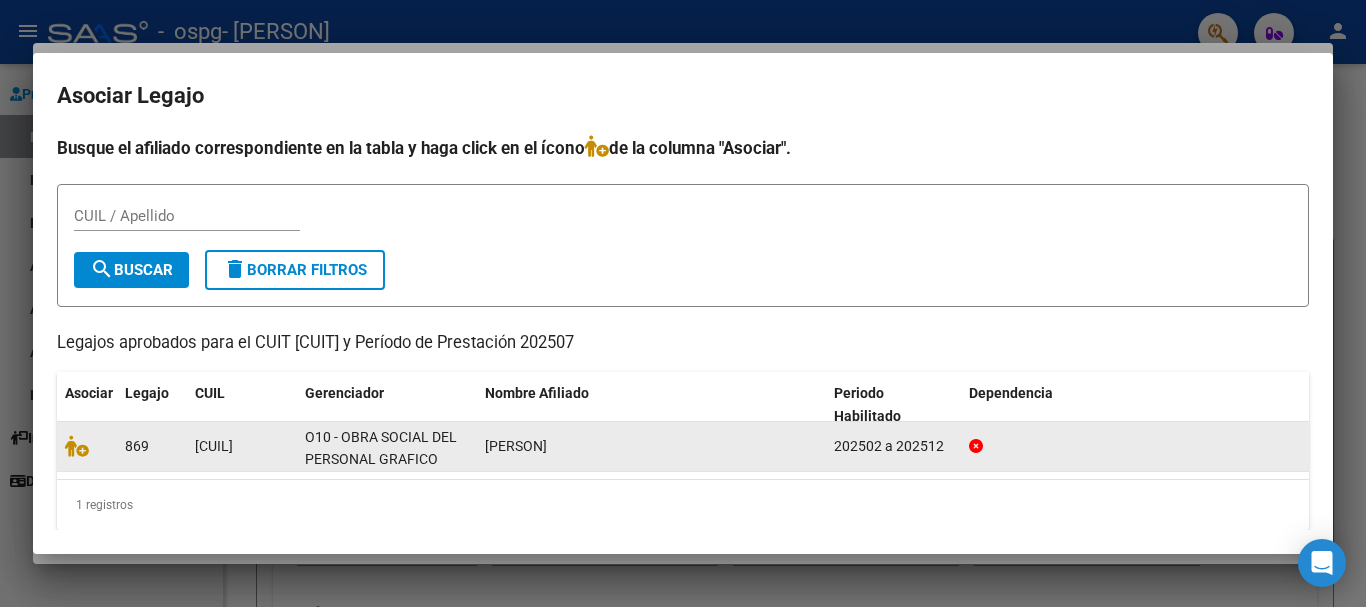 click on "O10 - OBRA SOCIAL DEL PERSONAL GRAFICO" 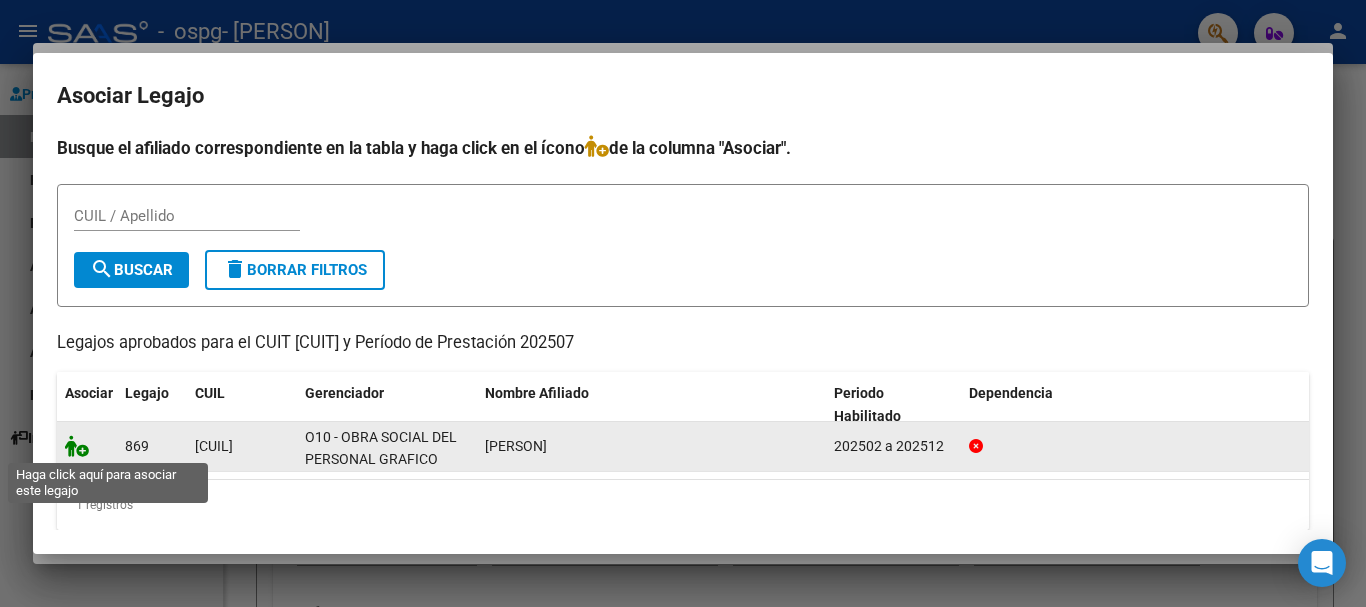 click 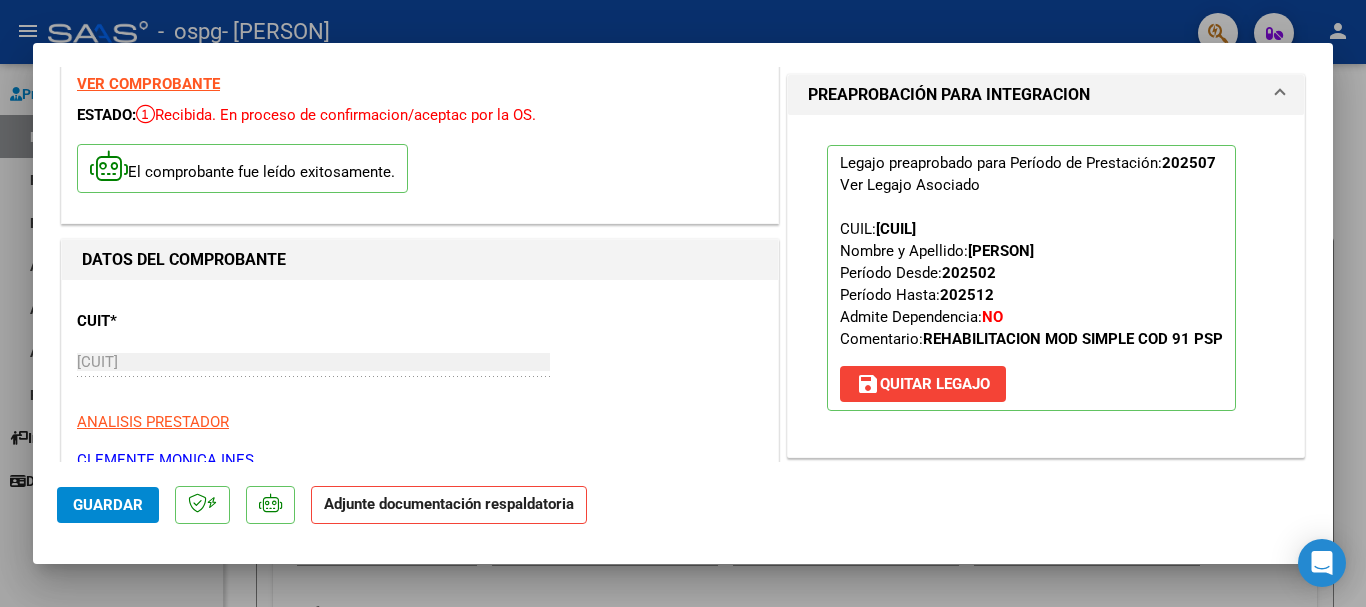 scroll, scrollTop: 80, scrollLeft: 0, axis: vertical 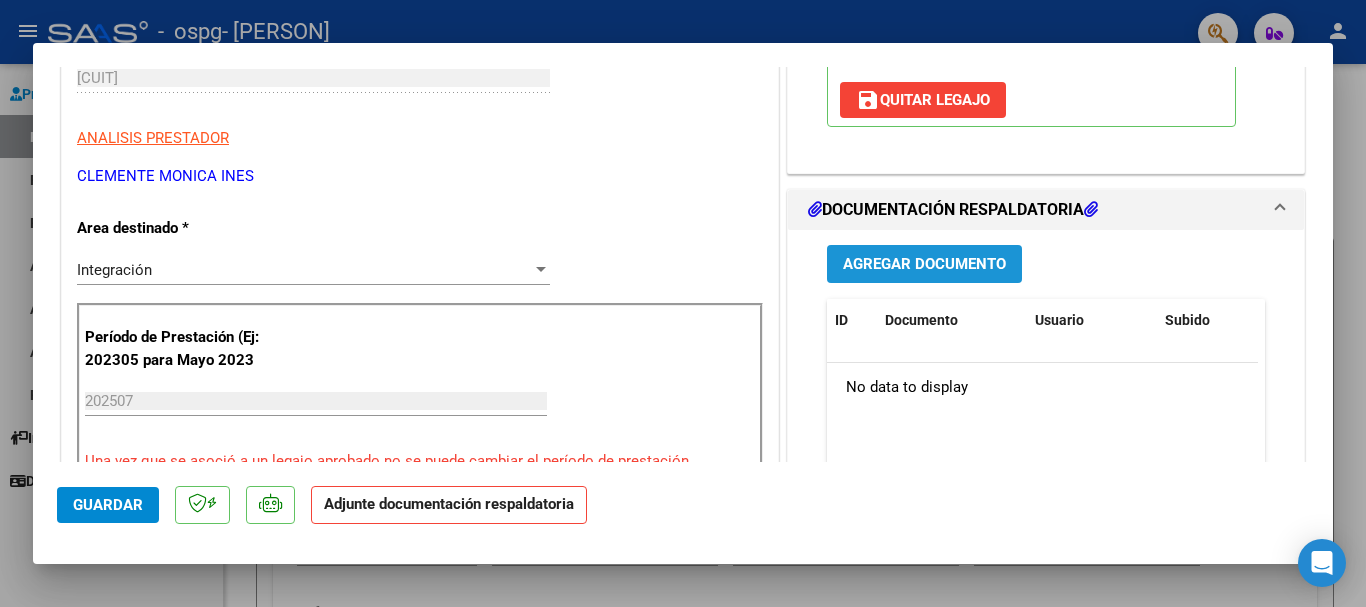 click on "Agregar Documento" at bounding box center [924, 265] 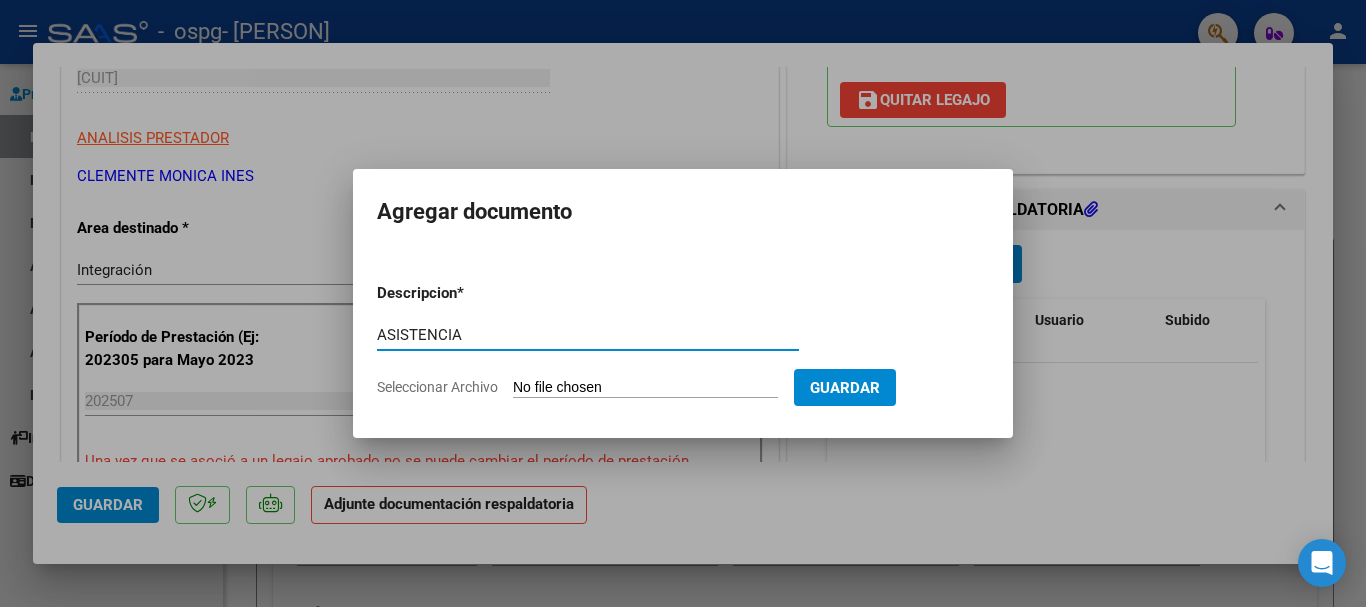 type on "ASISTENCIA" 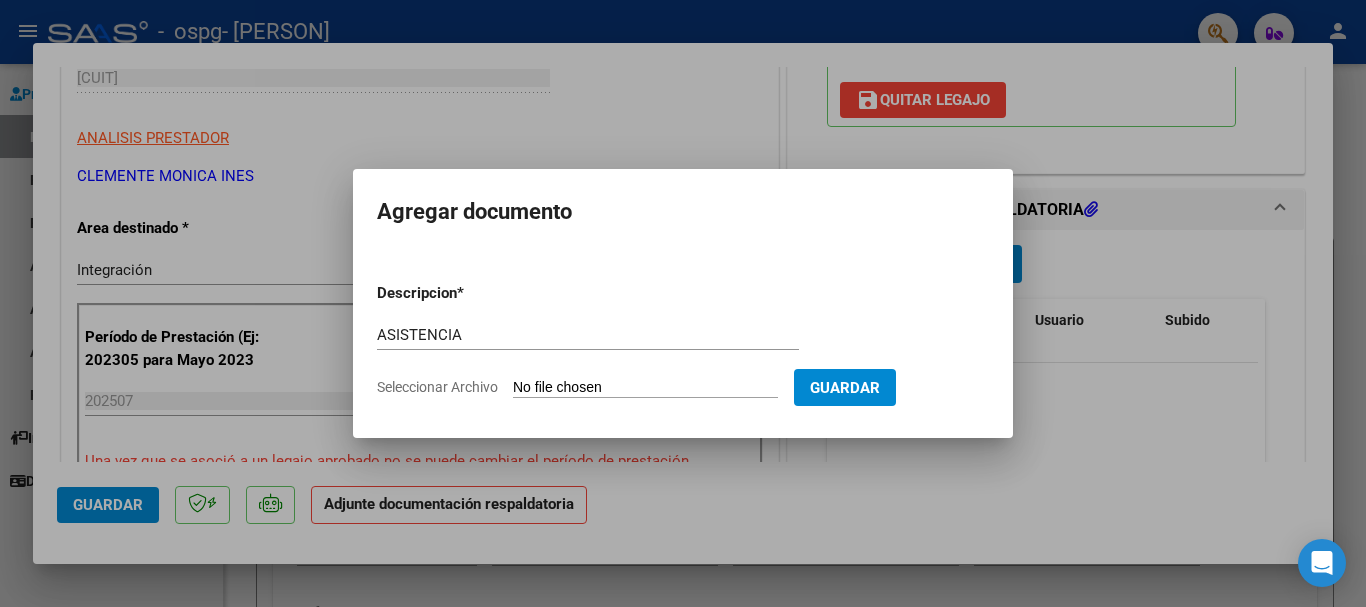 click on "Seleccionar Archivo" at bounding box center (645, 388) 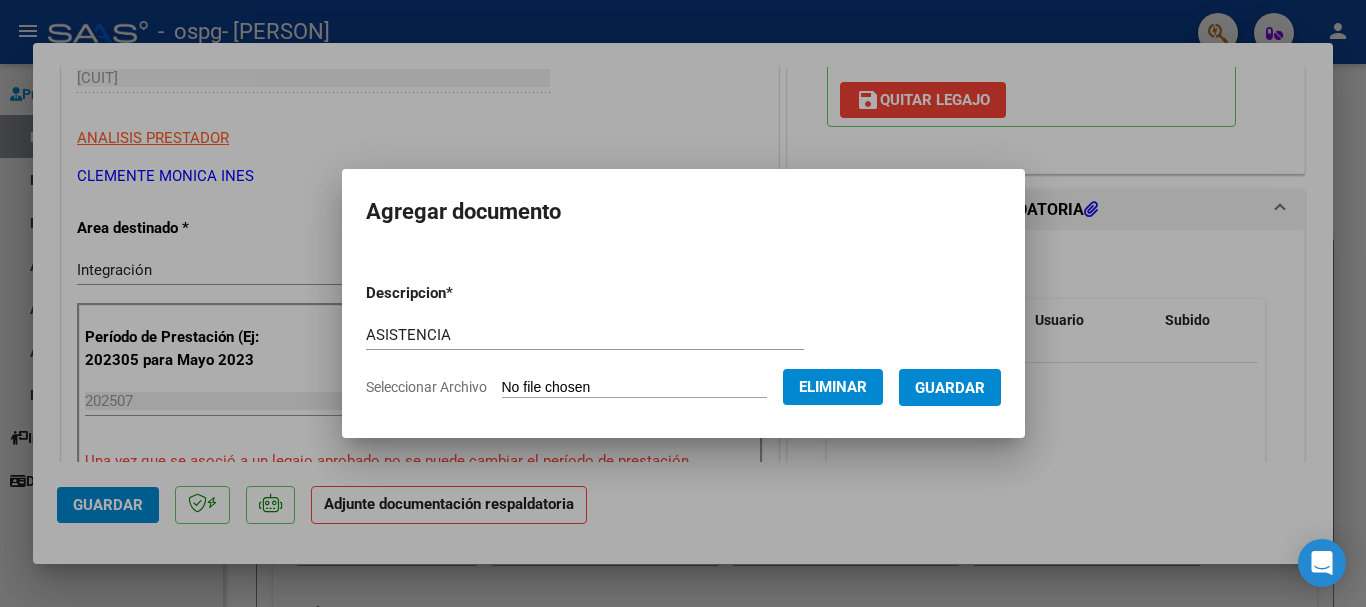 click on "Guardar" at bounding box center [950, 388] 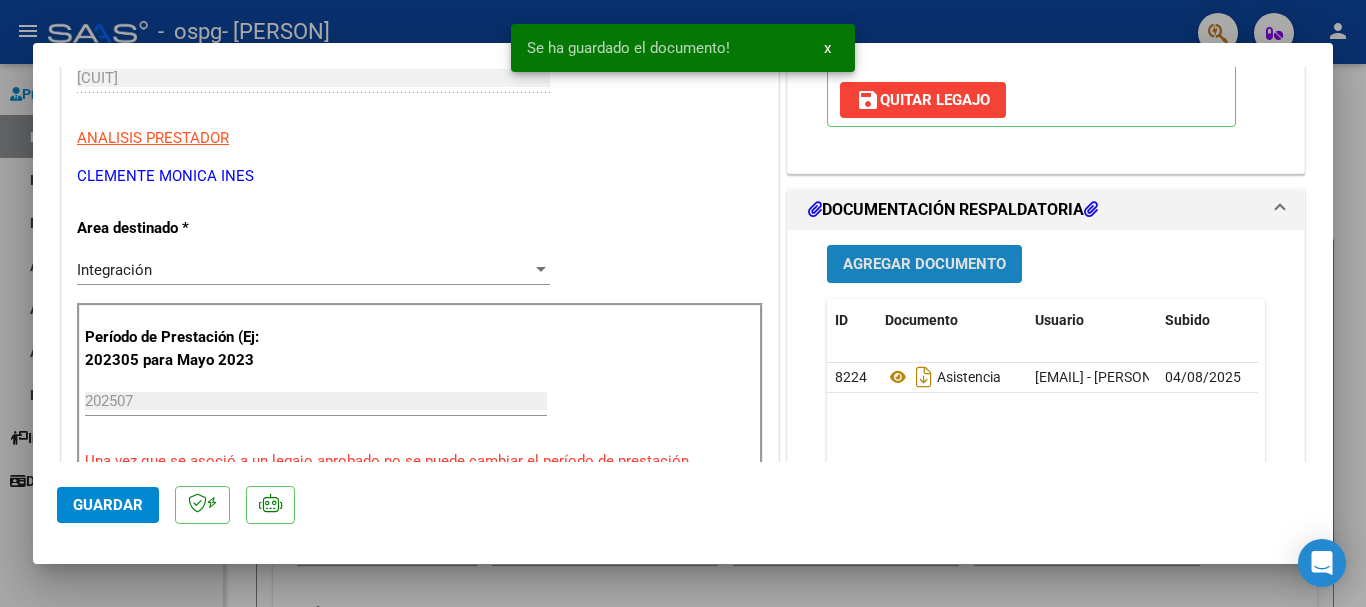 click on "Agregar Documento" at bounding box center (924, 265) 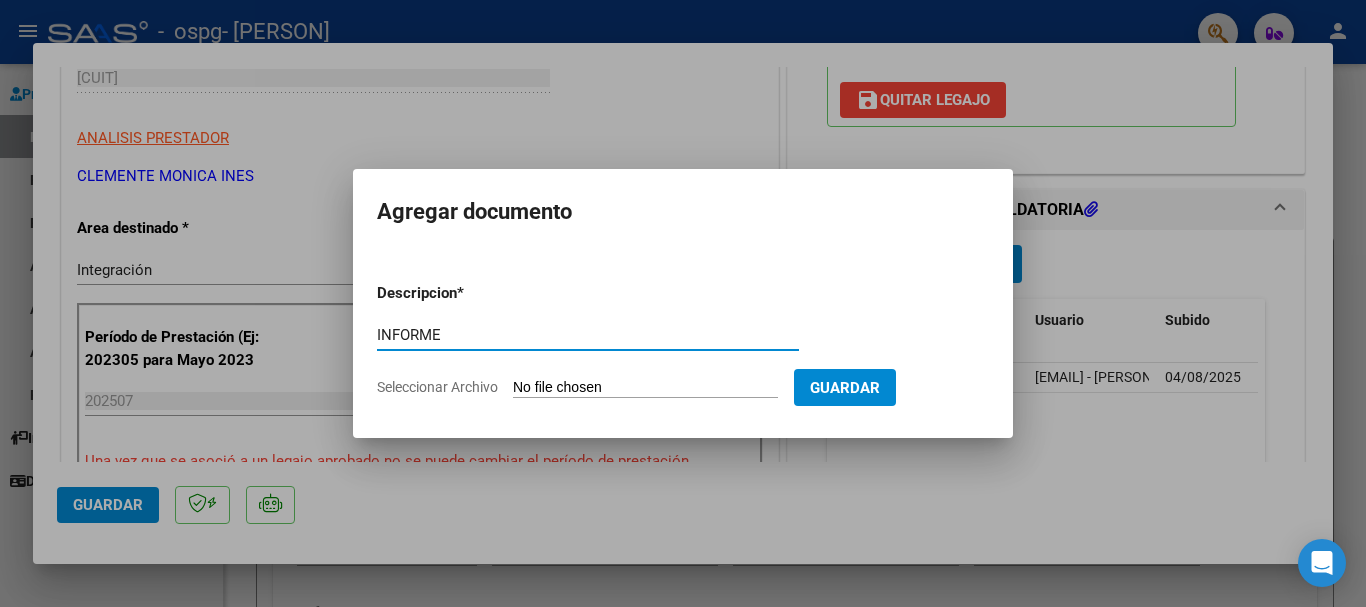 type on "INFORME" 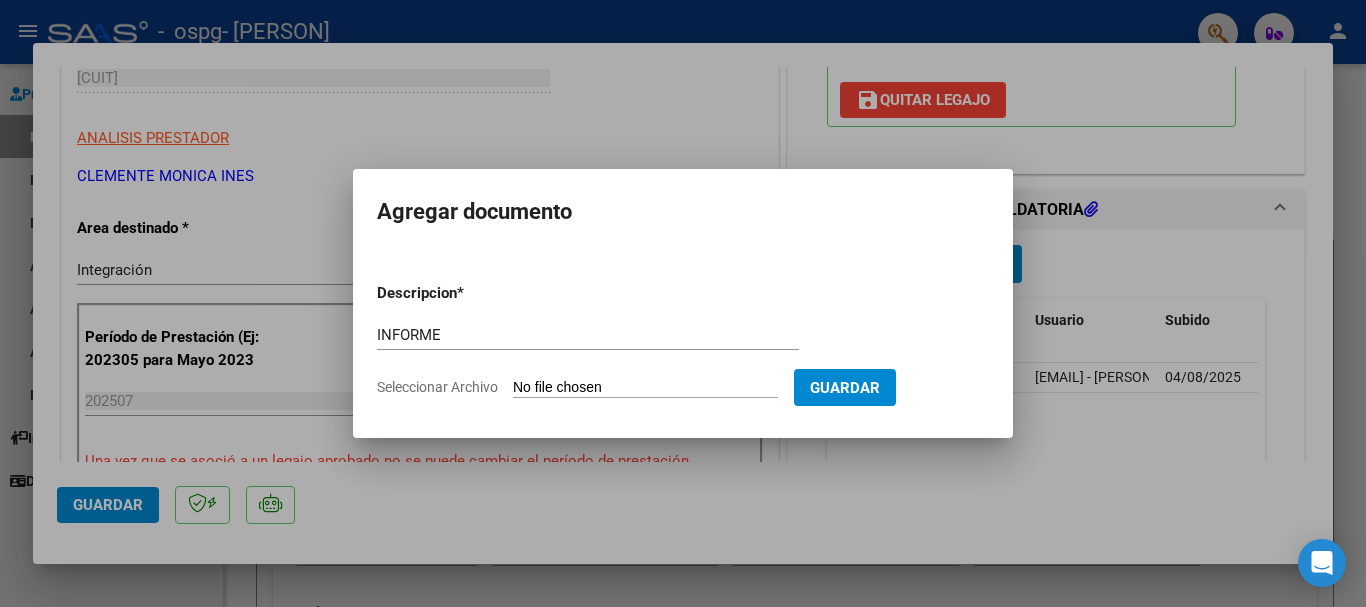 type on "C:\fakepath\Informe Evolutivo_[PERSON]_julio [YEAR]_Psicopedagogia.pdf" 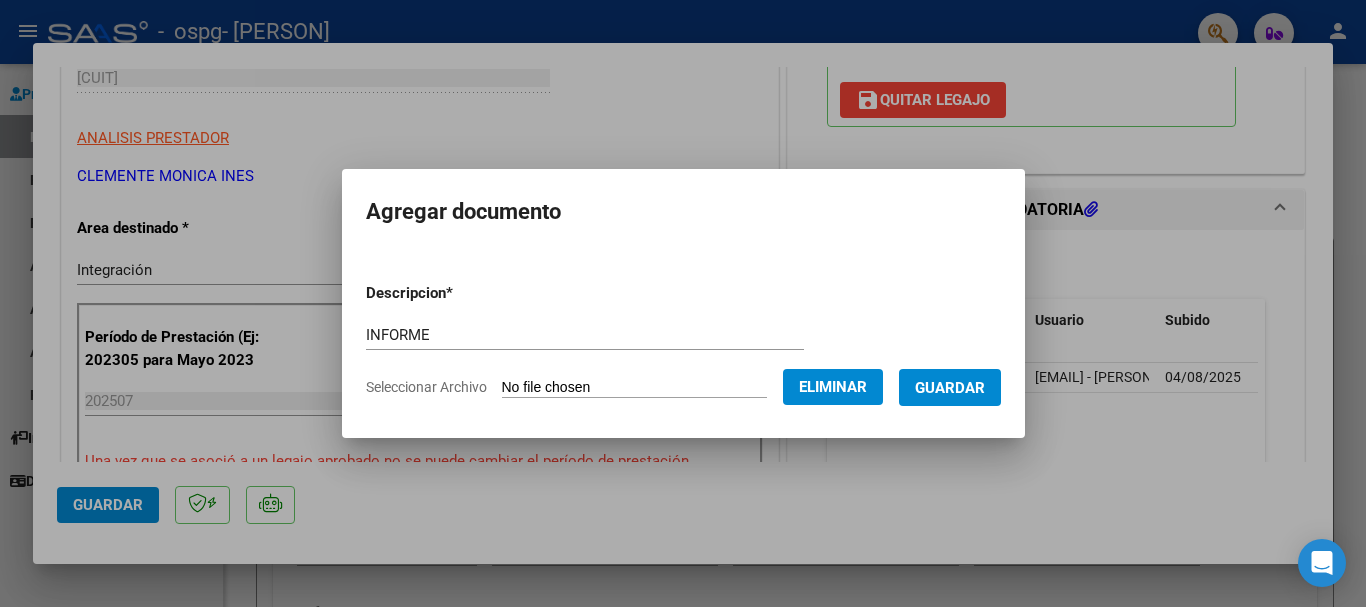 click on "Guardar" at bounding box center [950, 388] 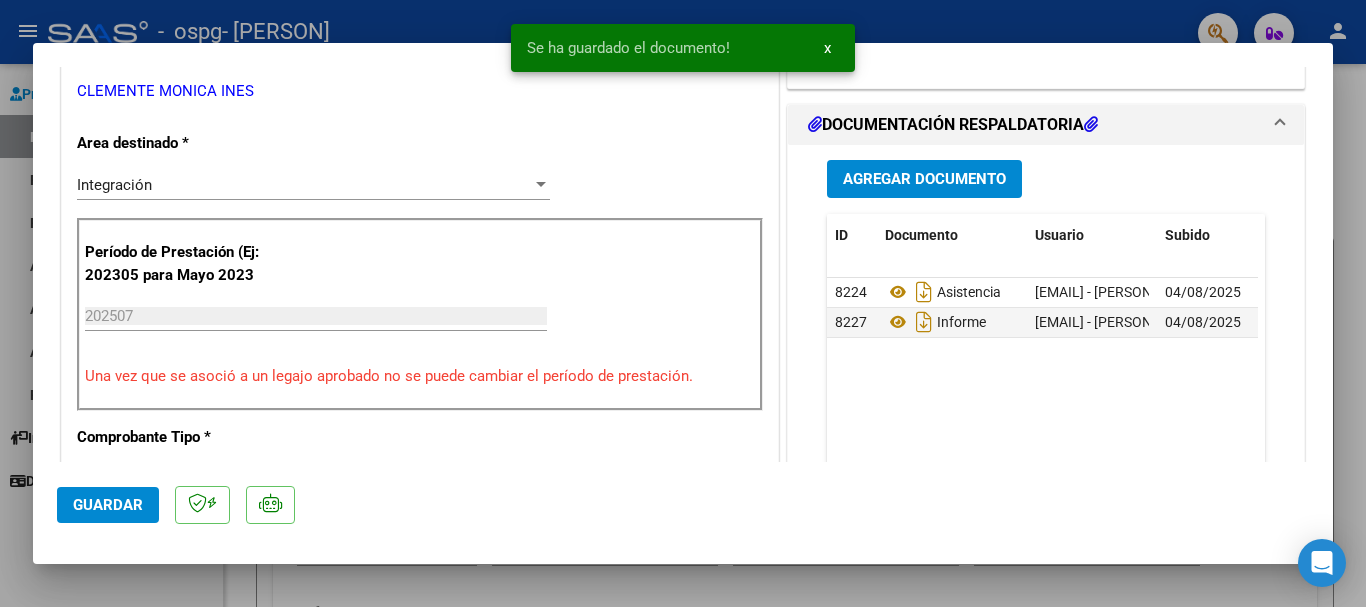 scroll, scrollTop: 480, scrollLeft: 0, axis: vertical 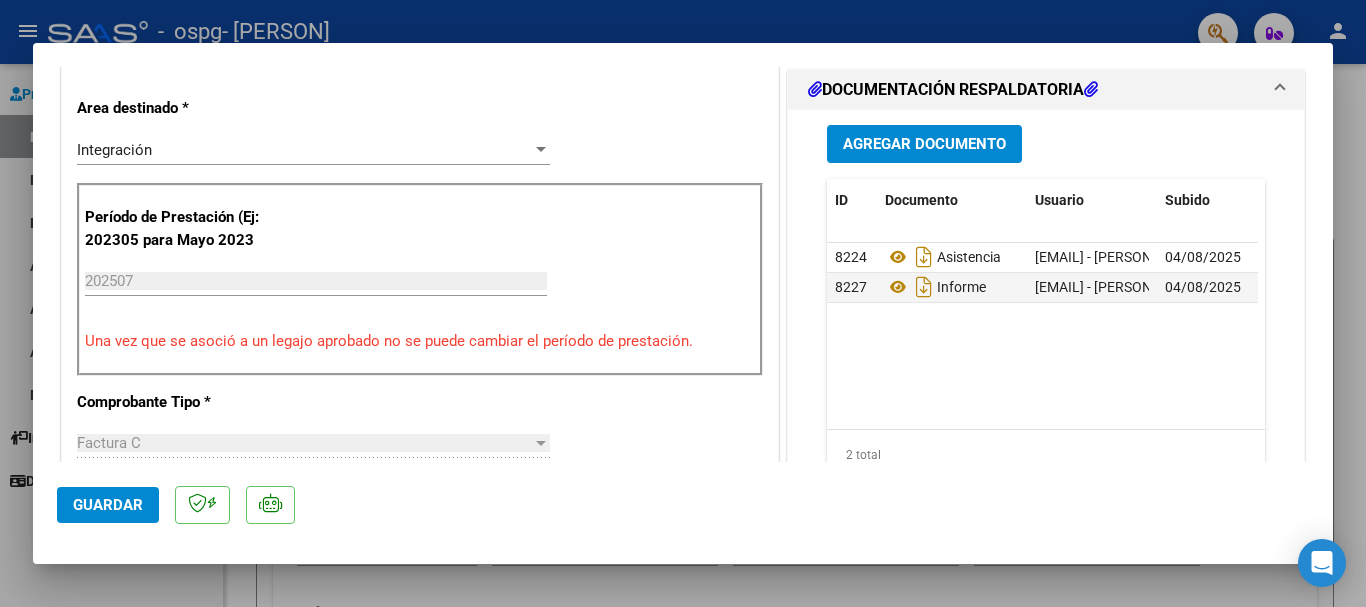 click on "Guardar" 